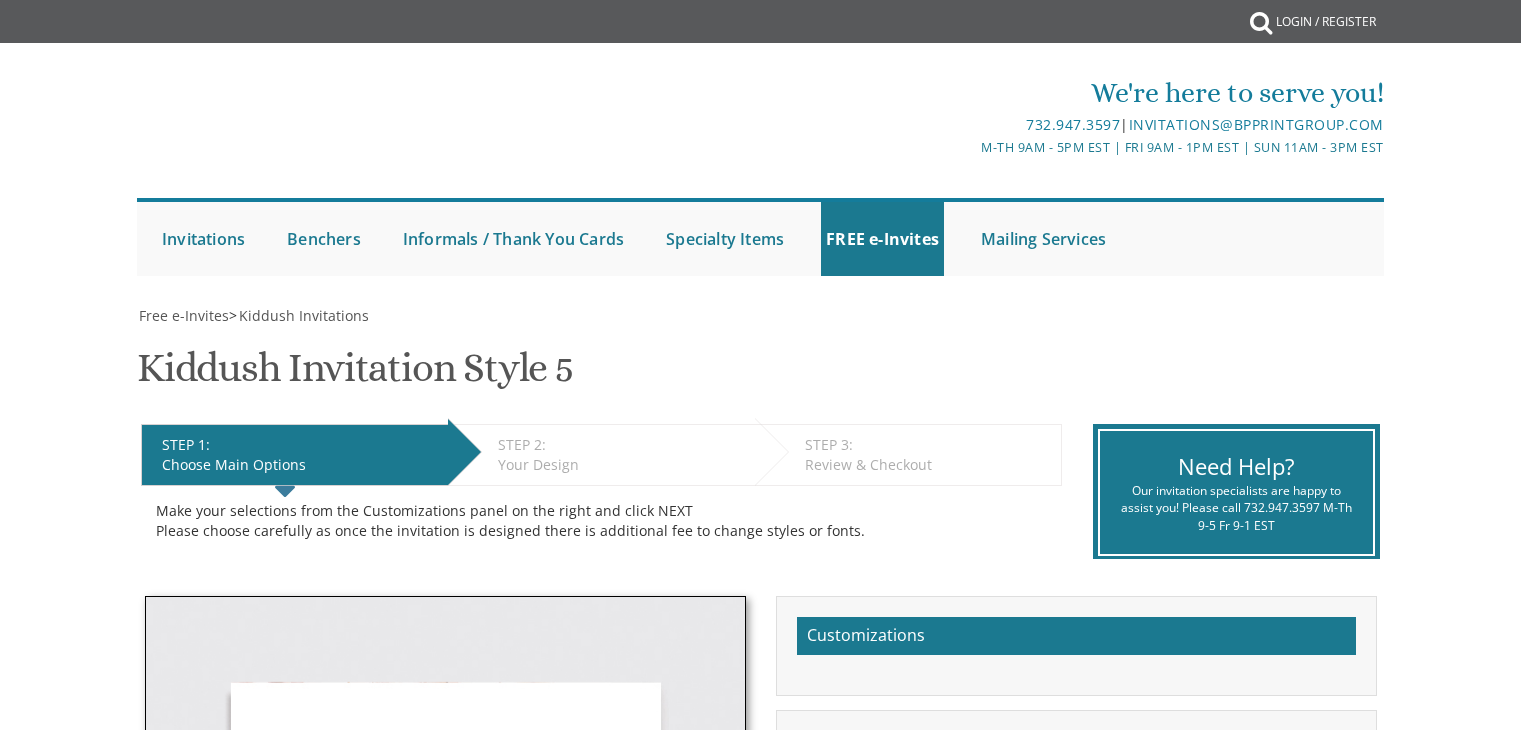 scroll, scrollTop: 424, scrollLeft: 0, axis: vertical 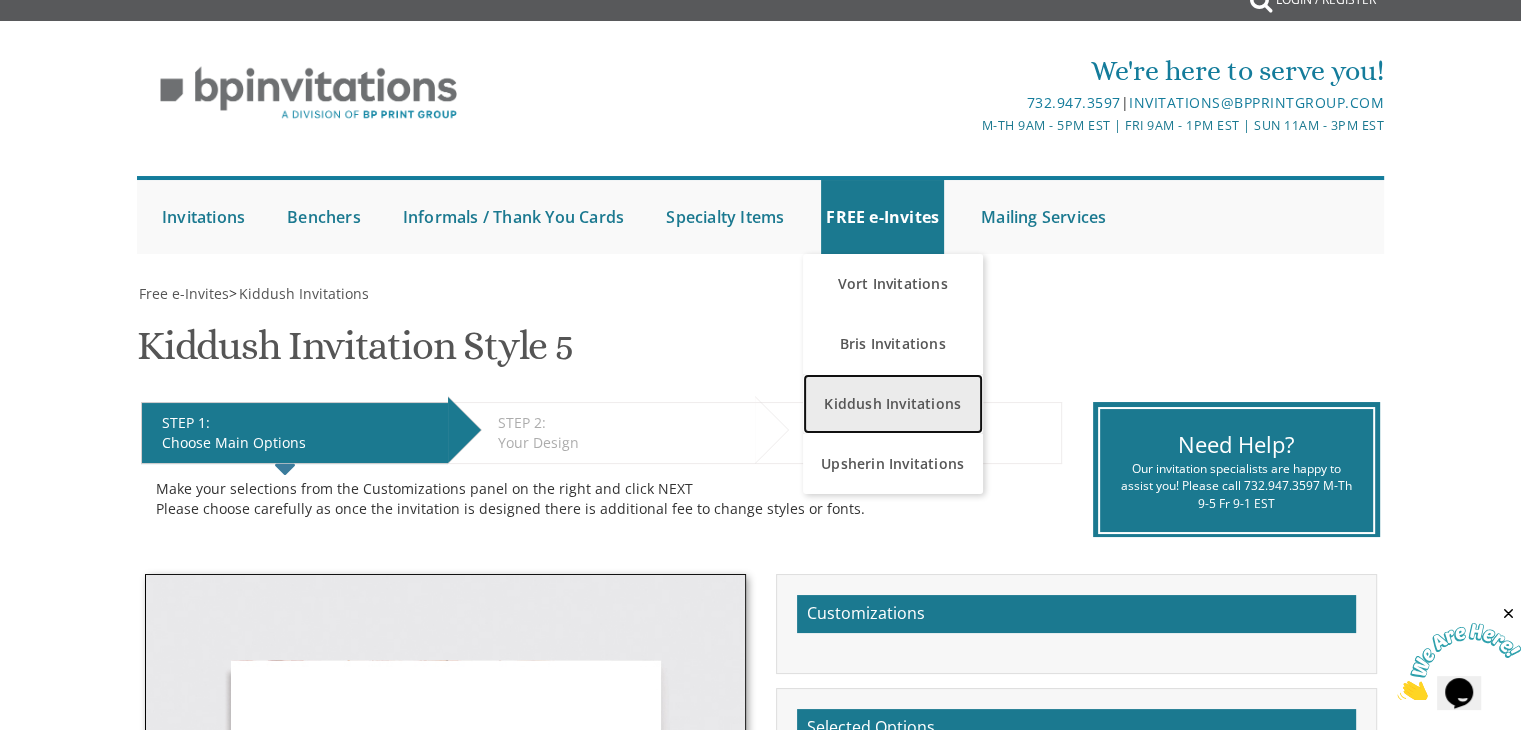 click on "Kiddush Invitations" at bounding box center (893, 404) 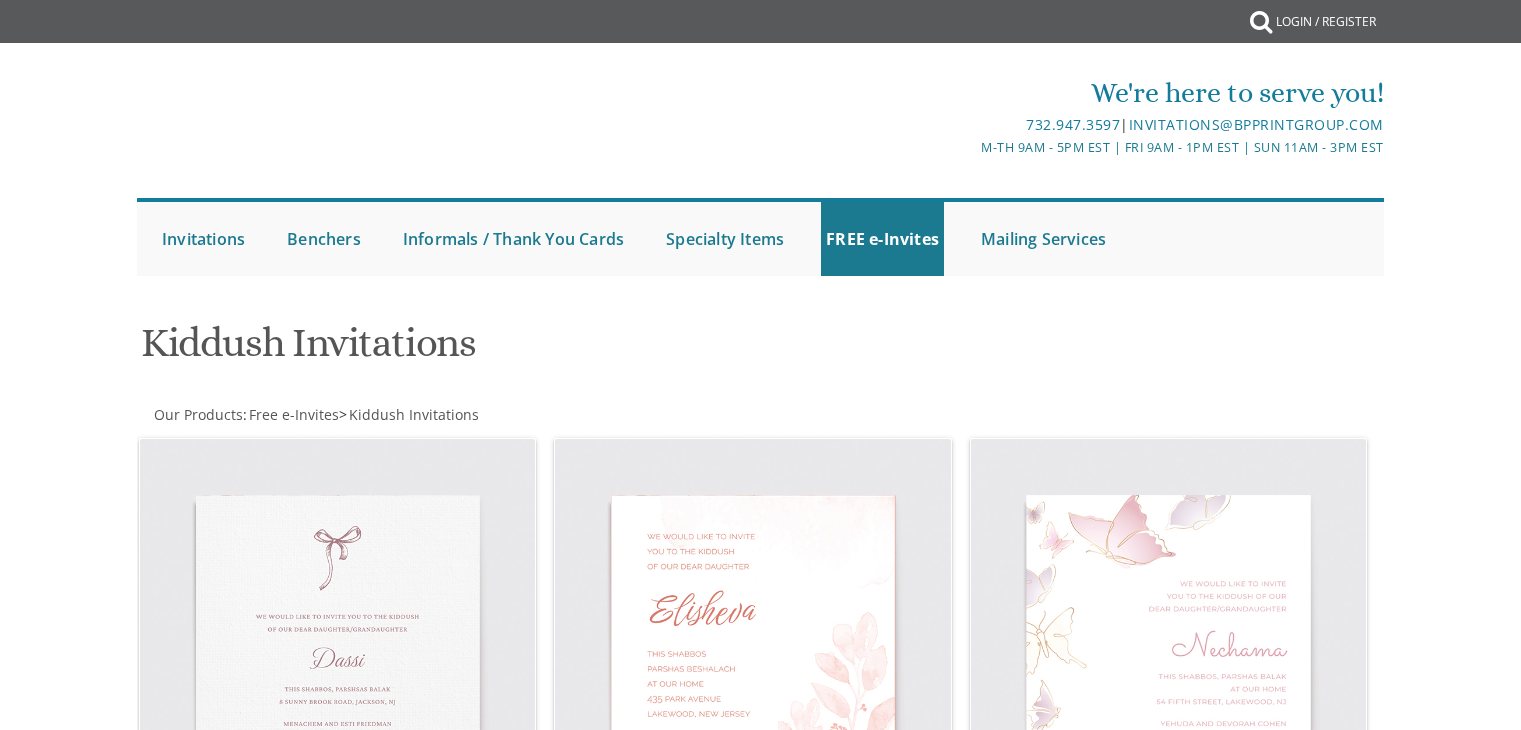 scroll, scrollTop: 0, scrollLeft: 0, axis: both 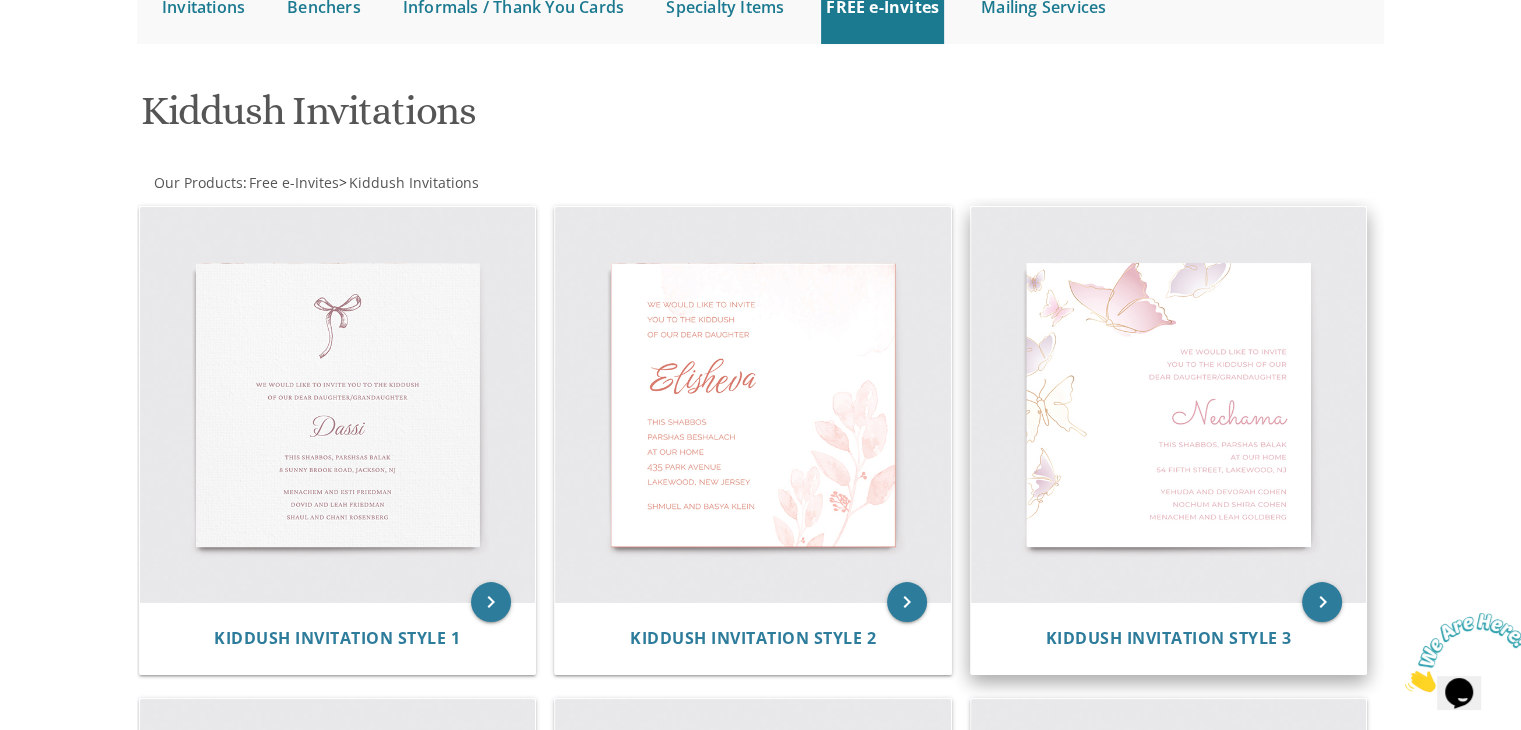 click at bounding box center [1169, 405] 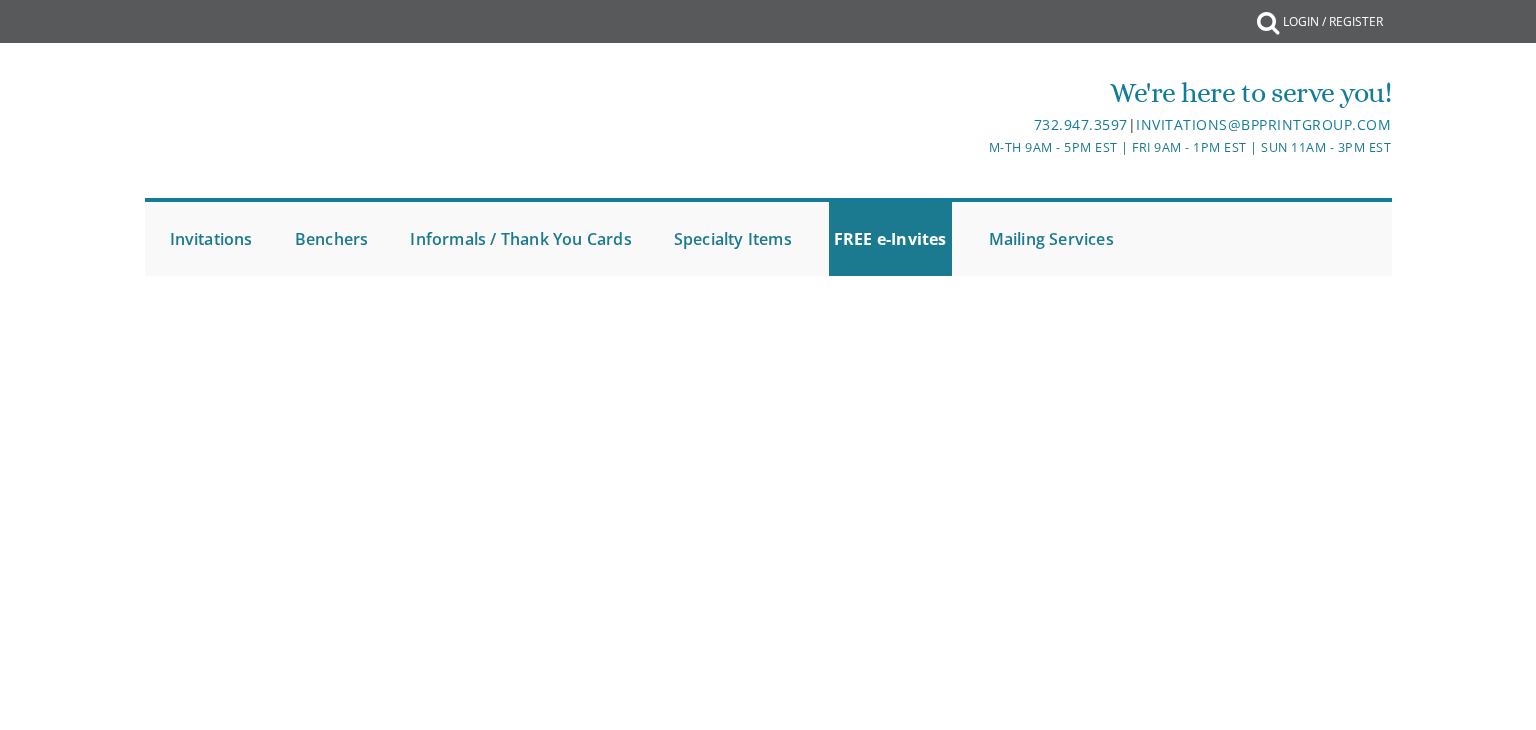scroll, scrollTop: 0, scrollLeft: 0, axis: both 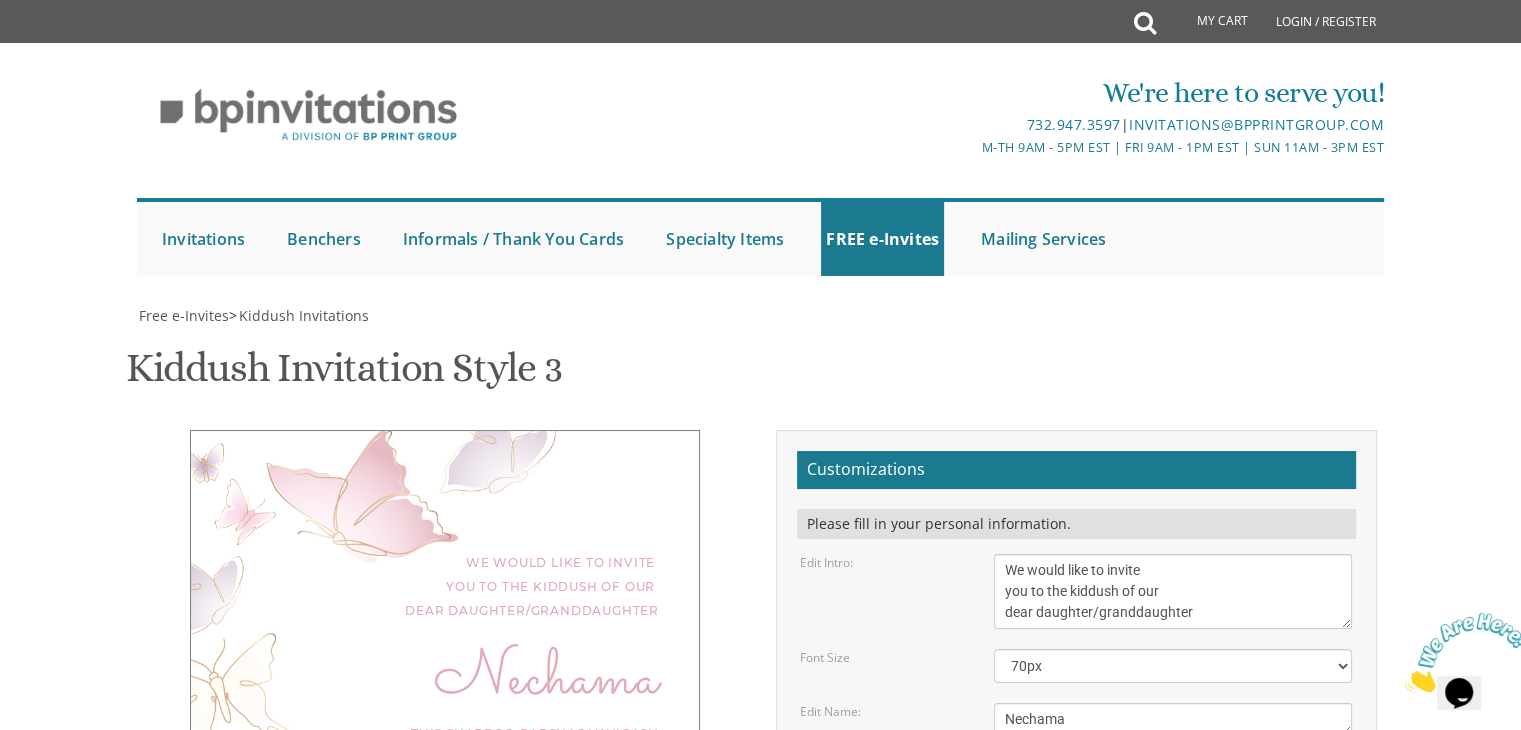 click on "Nechama" at bounding box center [445, 680] 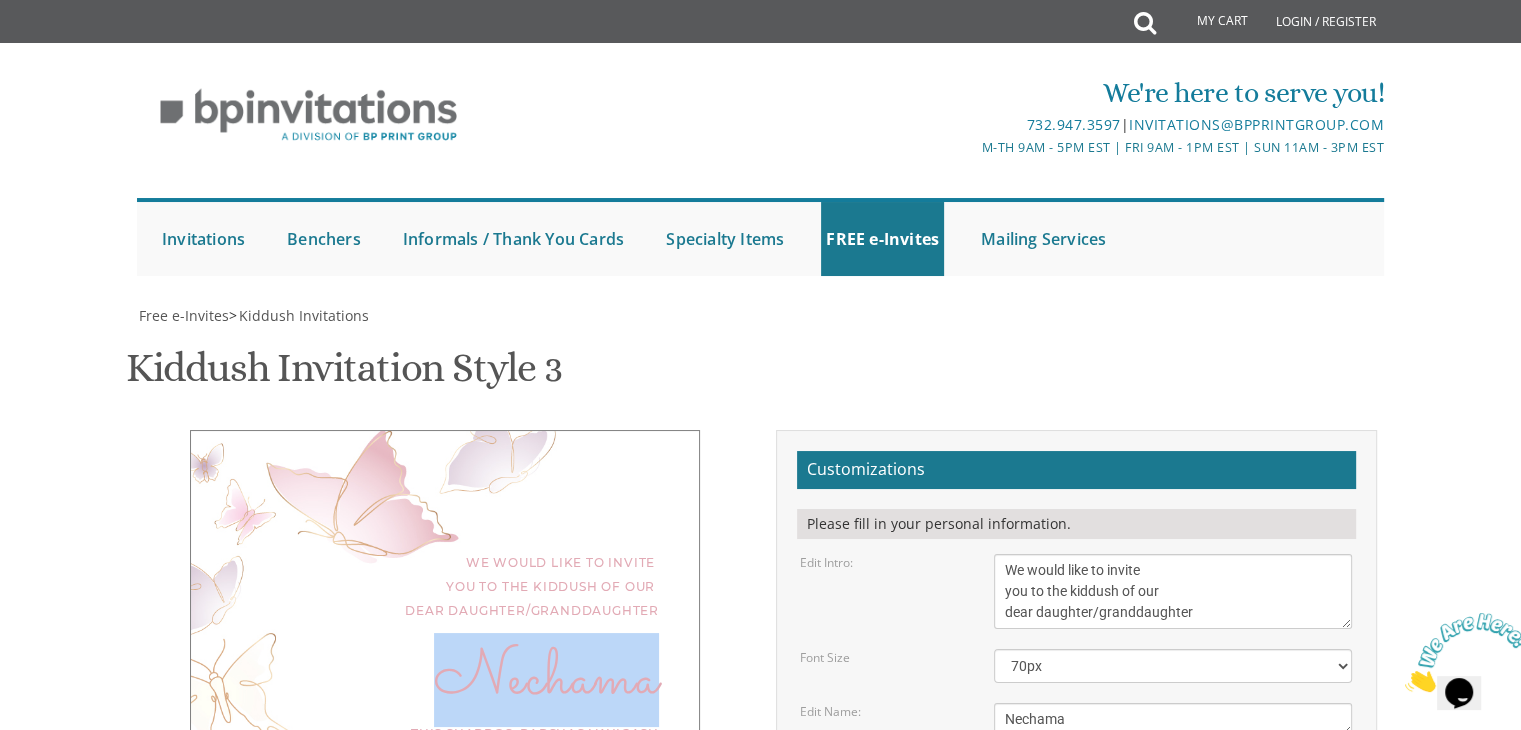 click on "Nechama" at bounding box center (445, 680) 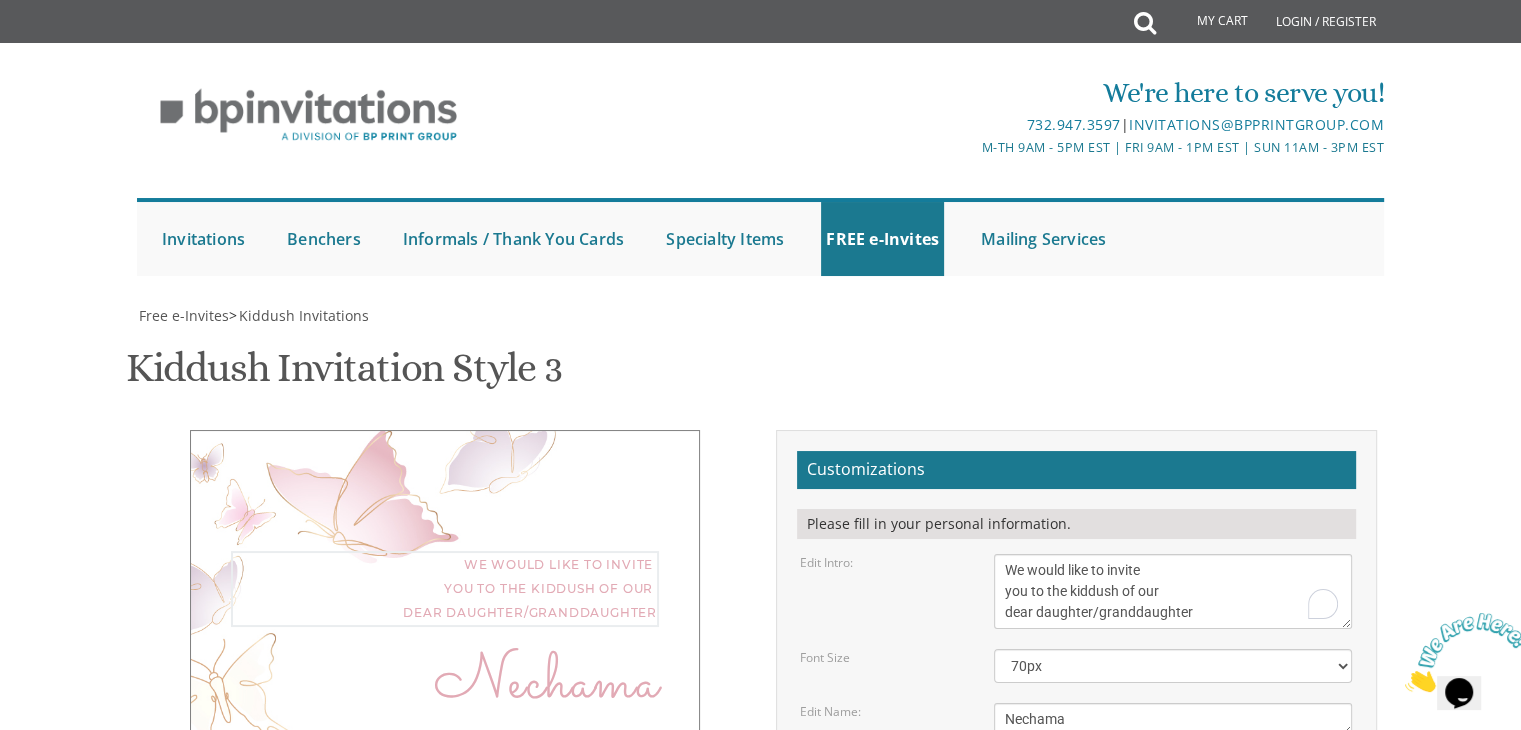 click on "We would like to invite
you to the kiddush of our
dear daughter/granddaughter" at bounding box center [1173, 591] 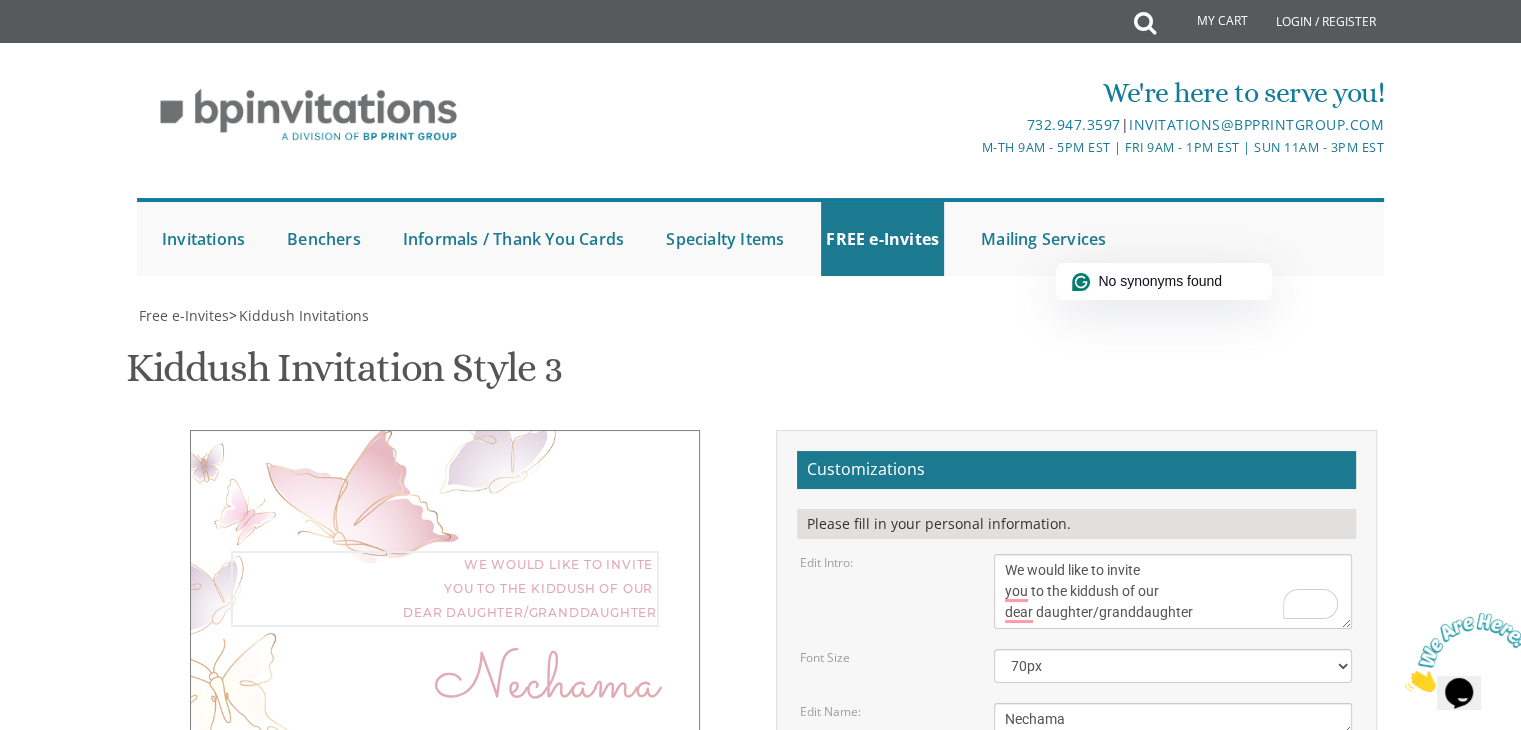 click on "We would like to invite
you to the kiddush of our
dear daughter/granddaughter" at bounding box center (1173, 591) 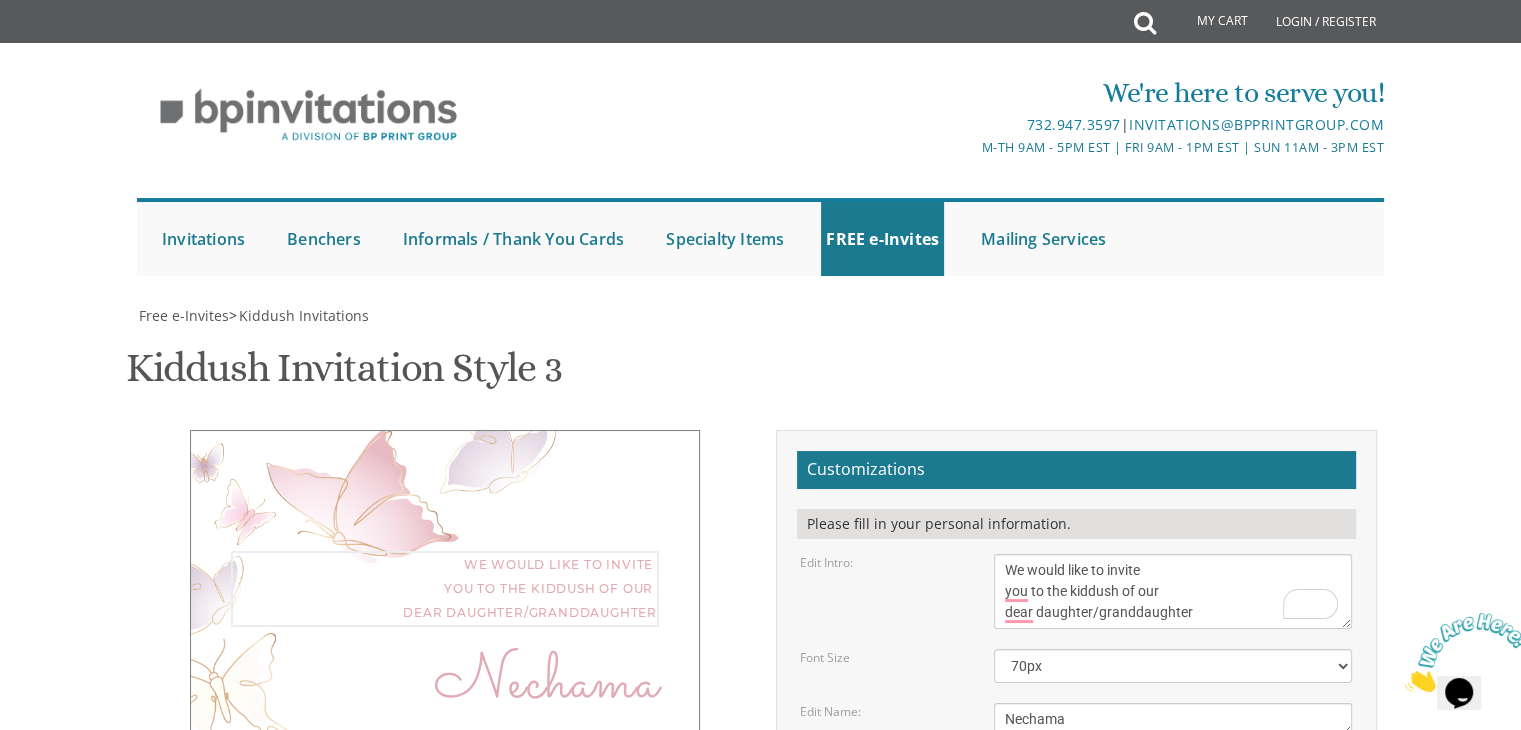 click on "Nechama" at bounding box center [1173, 719] 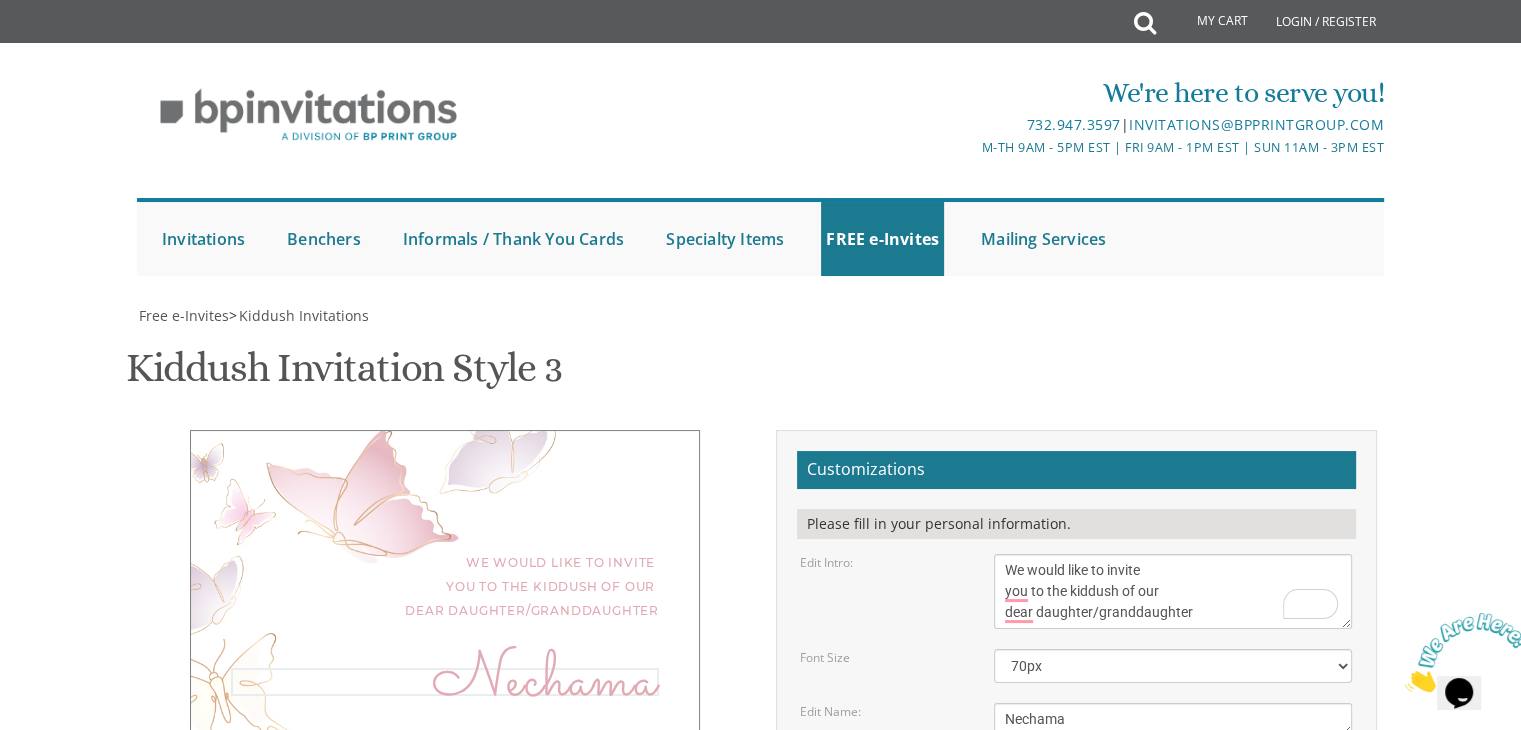 click on "Nechama" at bounding box center (1173, 719) 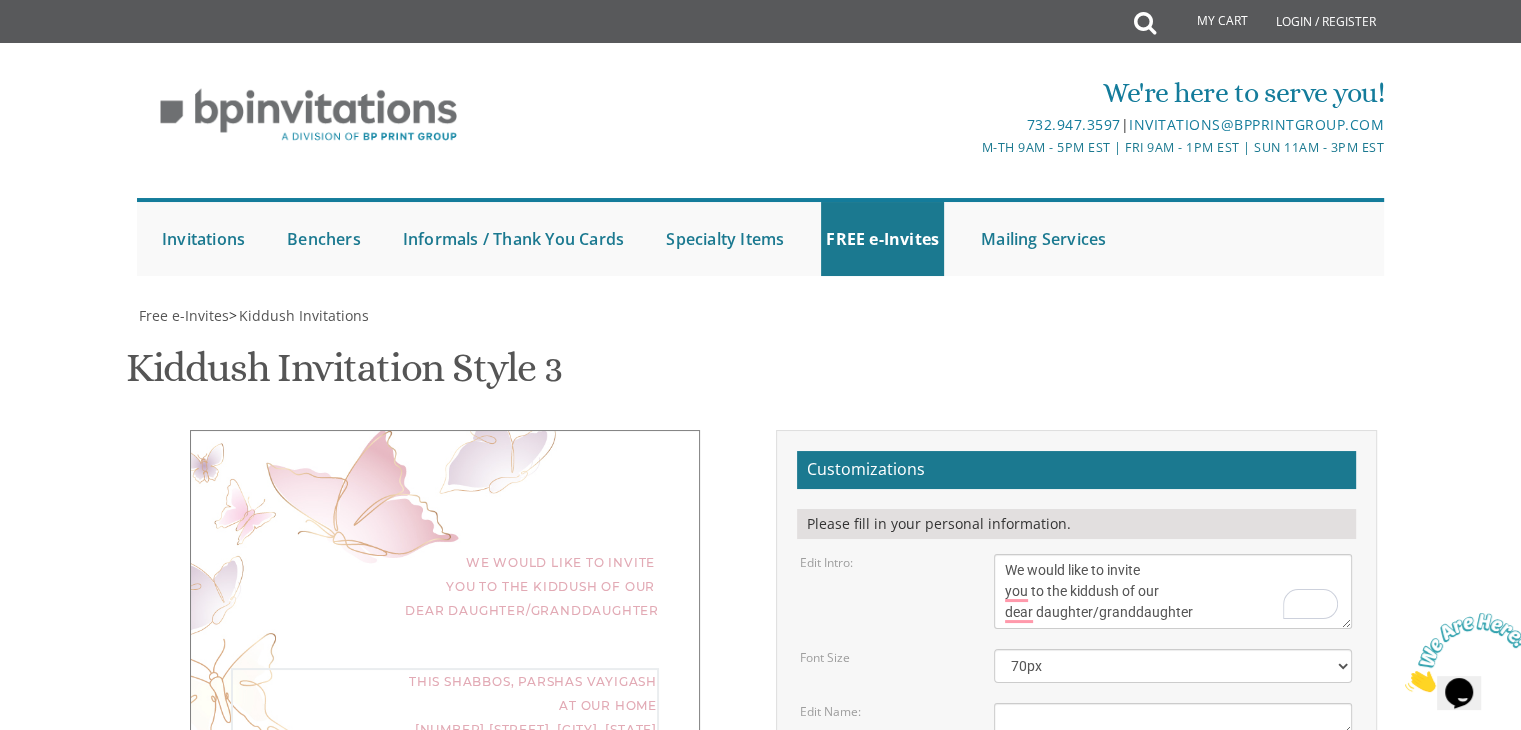 click on "This Shabbos, Parshas Vayigash
at our home
[NUMBER] [STREET], [CITY], [STATE]" at bounding box center [1173, 793] 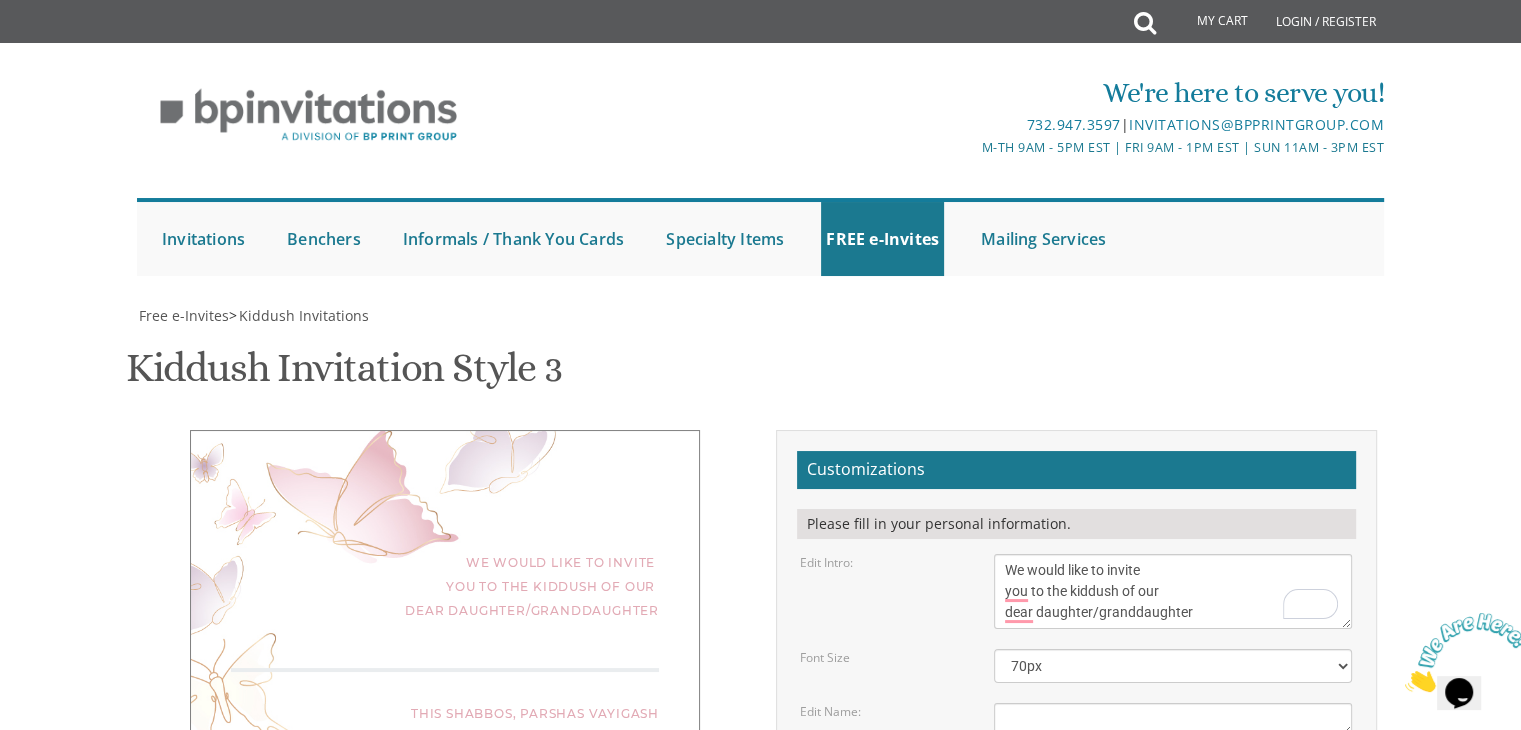 click on "Nechama" at bounding box center (1173, 719) 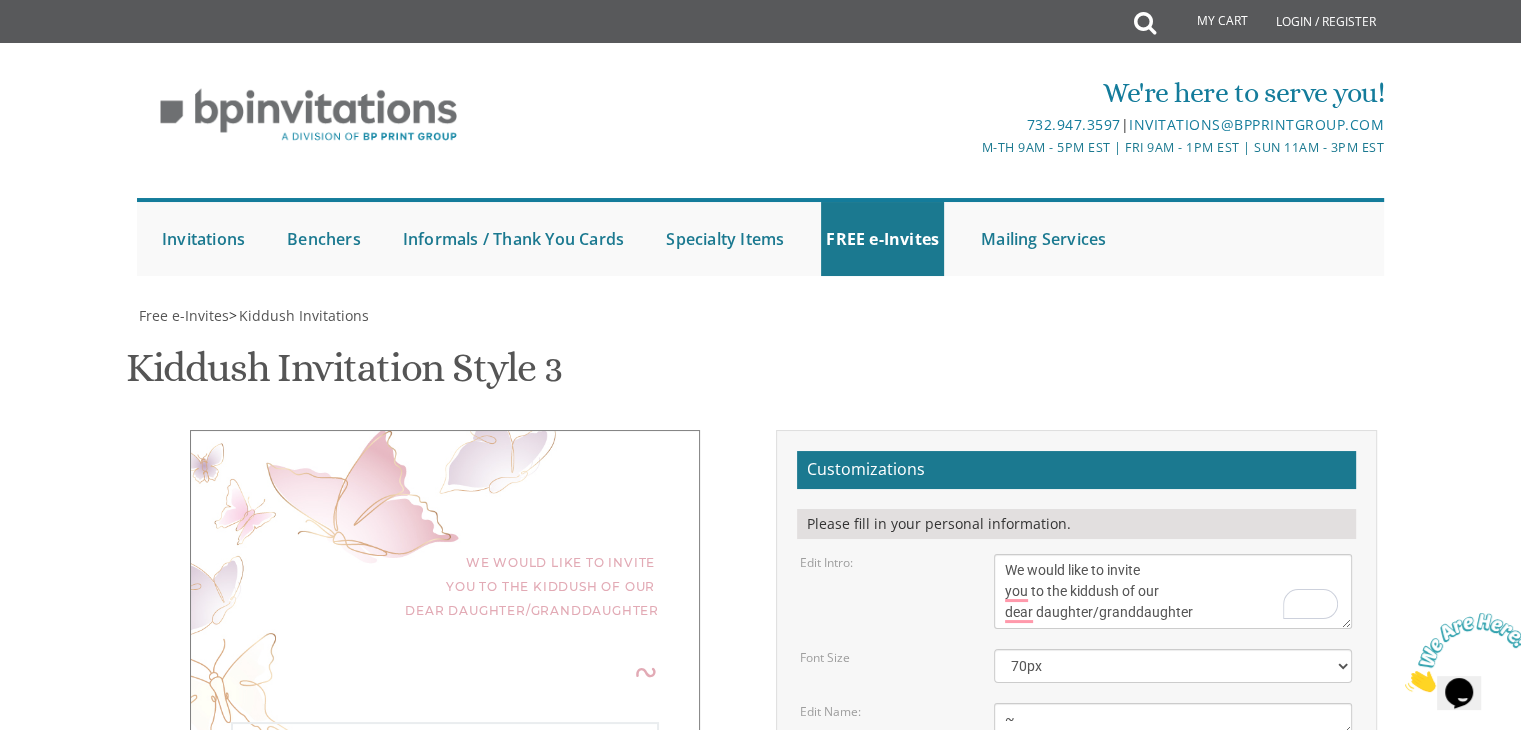 click on "This Shabbos, Parshas Vayigash
at our home
[NUMBER] [STREET], [CITY], [STATE]" at bounding box center (1173, 793) 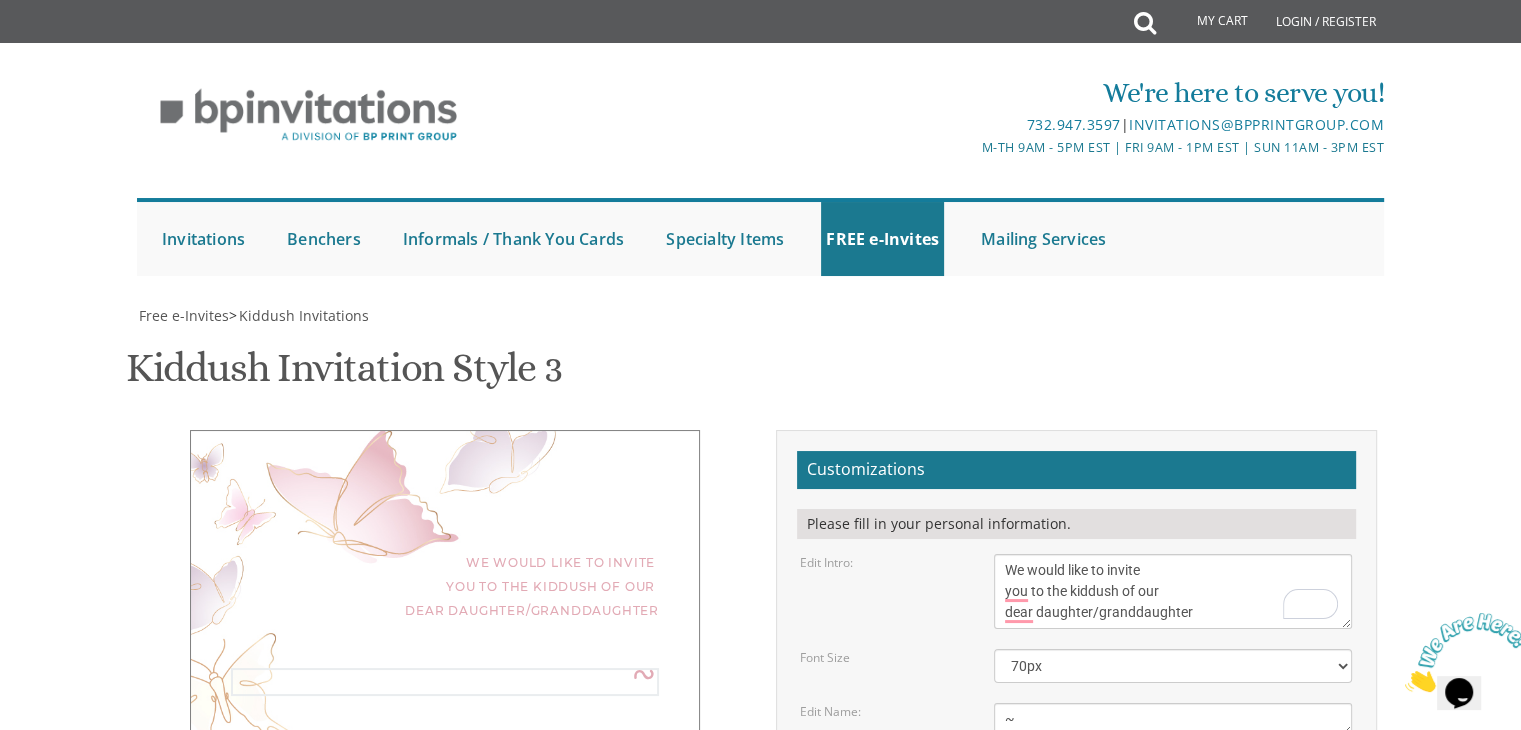 click on "Nechama" at bounding box center [1173, 719] 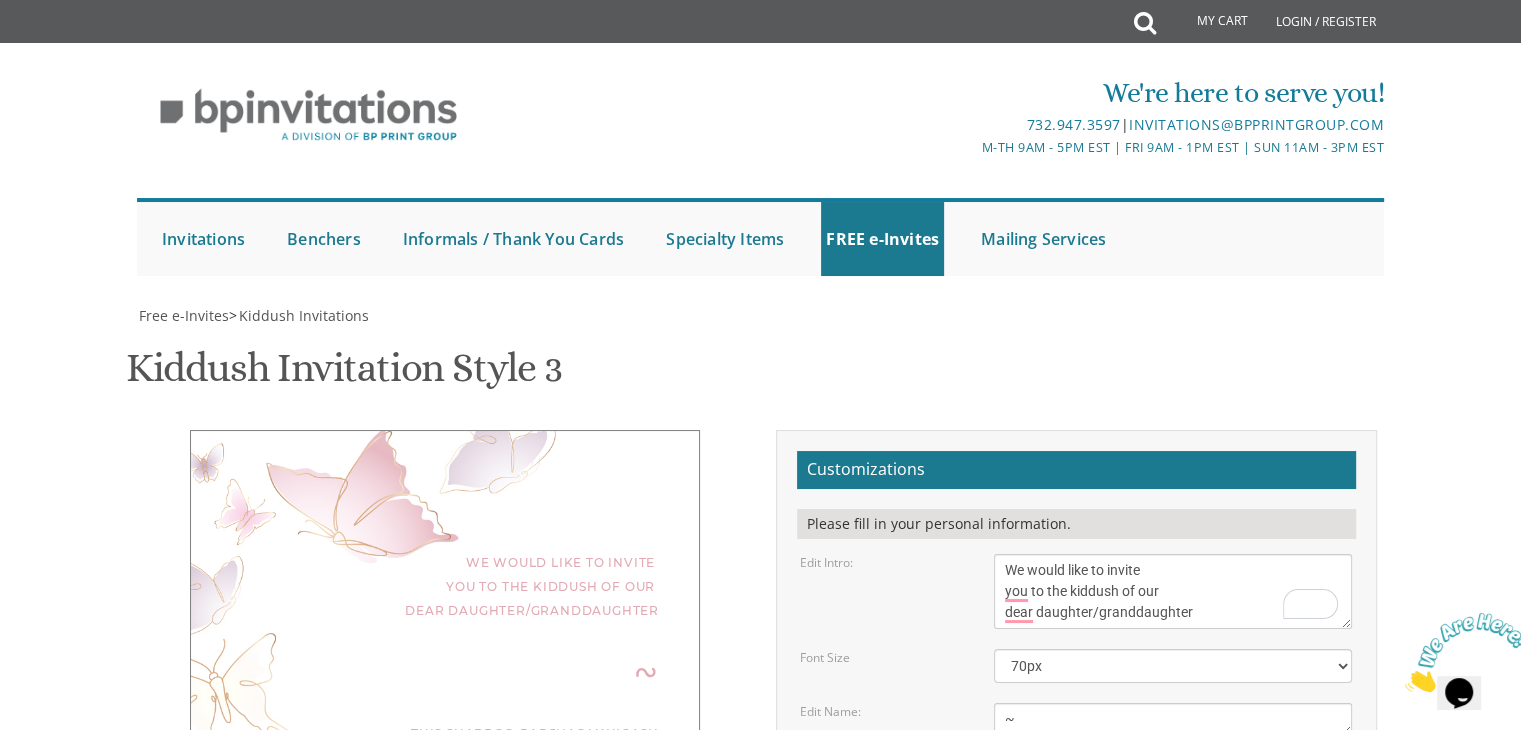 click on "Nechama" at bounding box center (1173, 719) 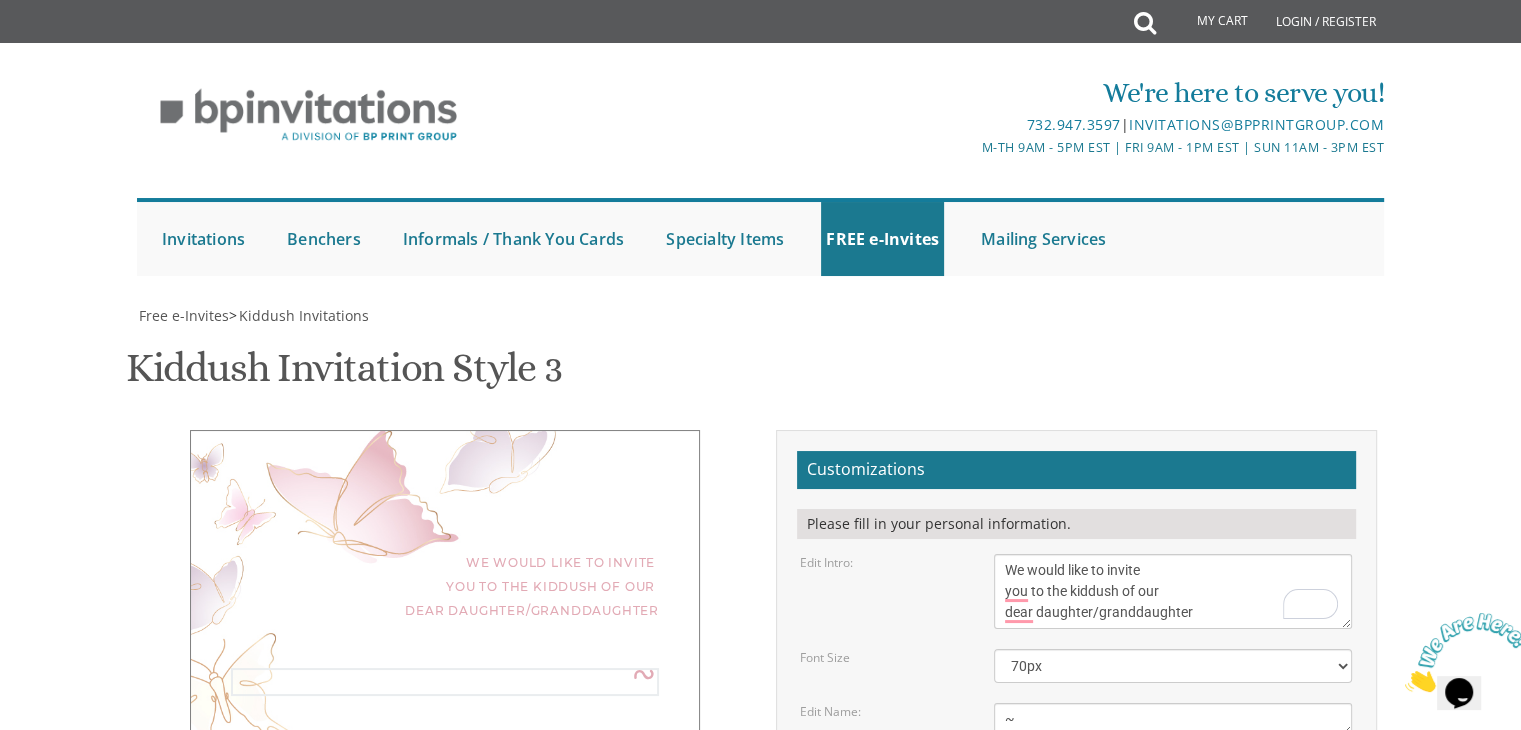 click on "Nechama" at bounding box center (1173, 719) 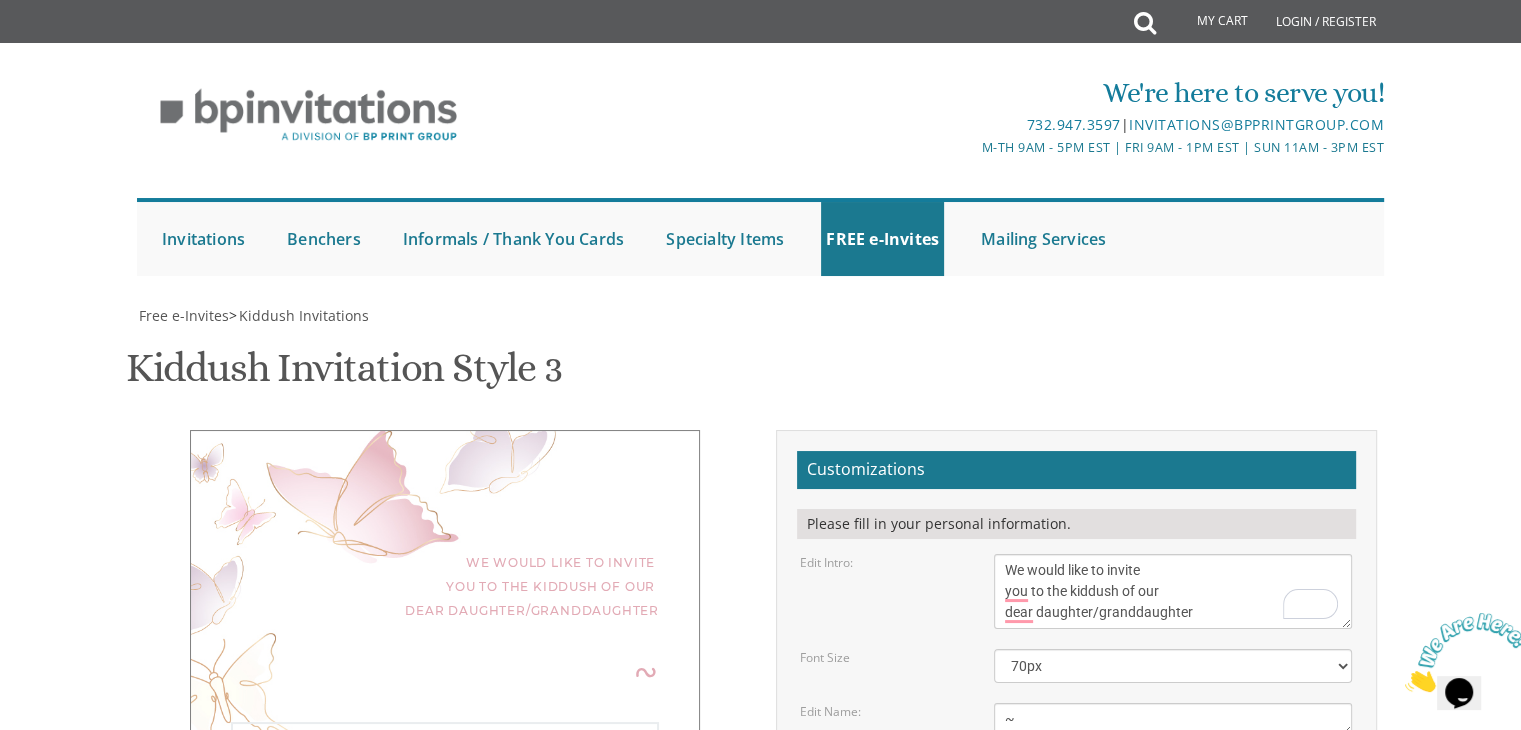 click on "This Shabbos, Parshas Vayigash
at our home
[NUMBER] [STREET], [CITY], [STATE]" at bounding box center [1173, 793] 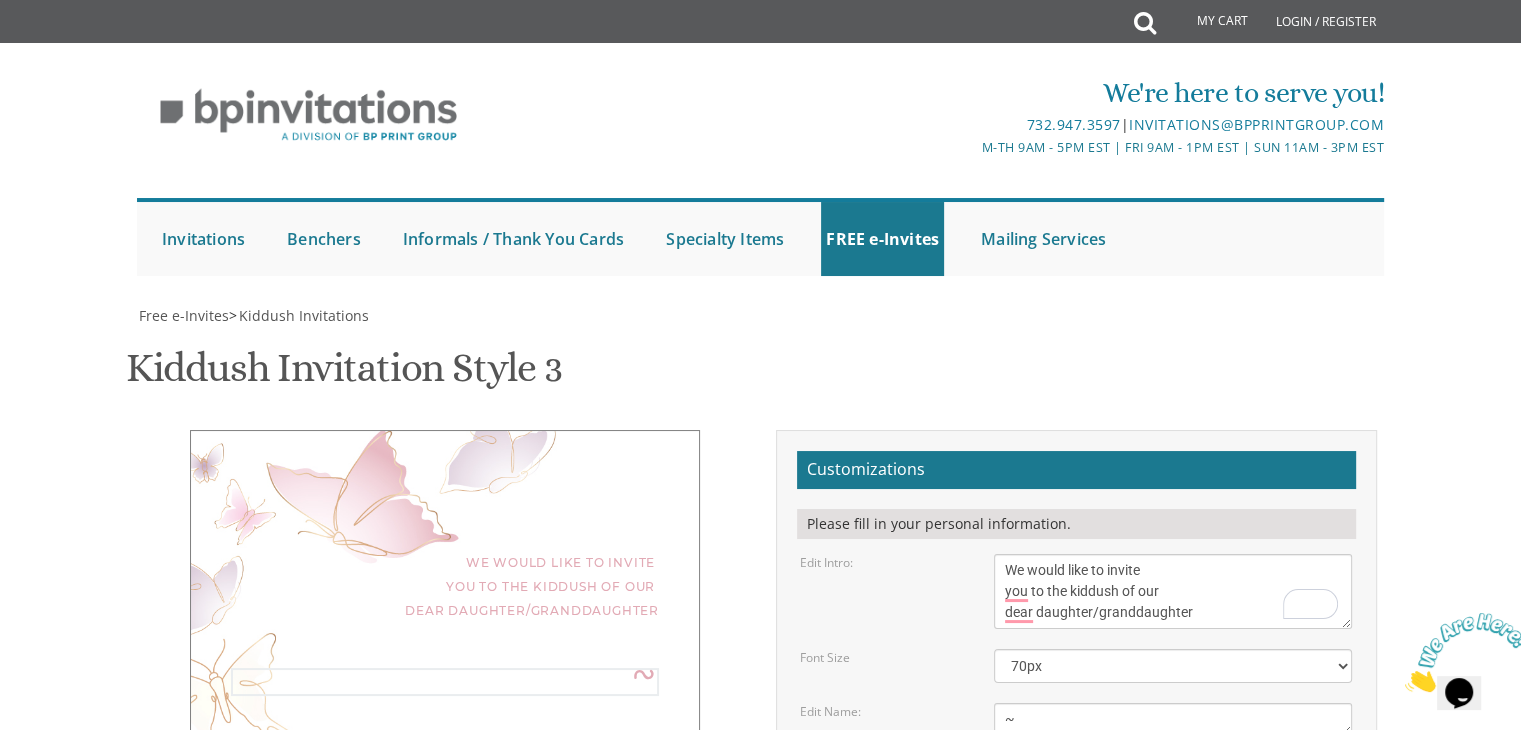 click on "Nechama" at bounding box center [1173, 719] 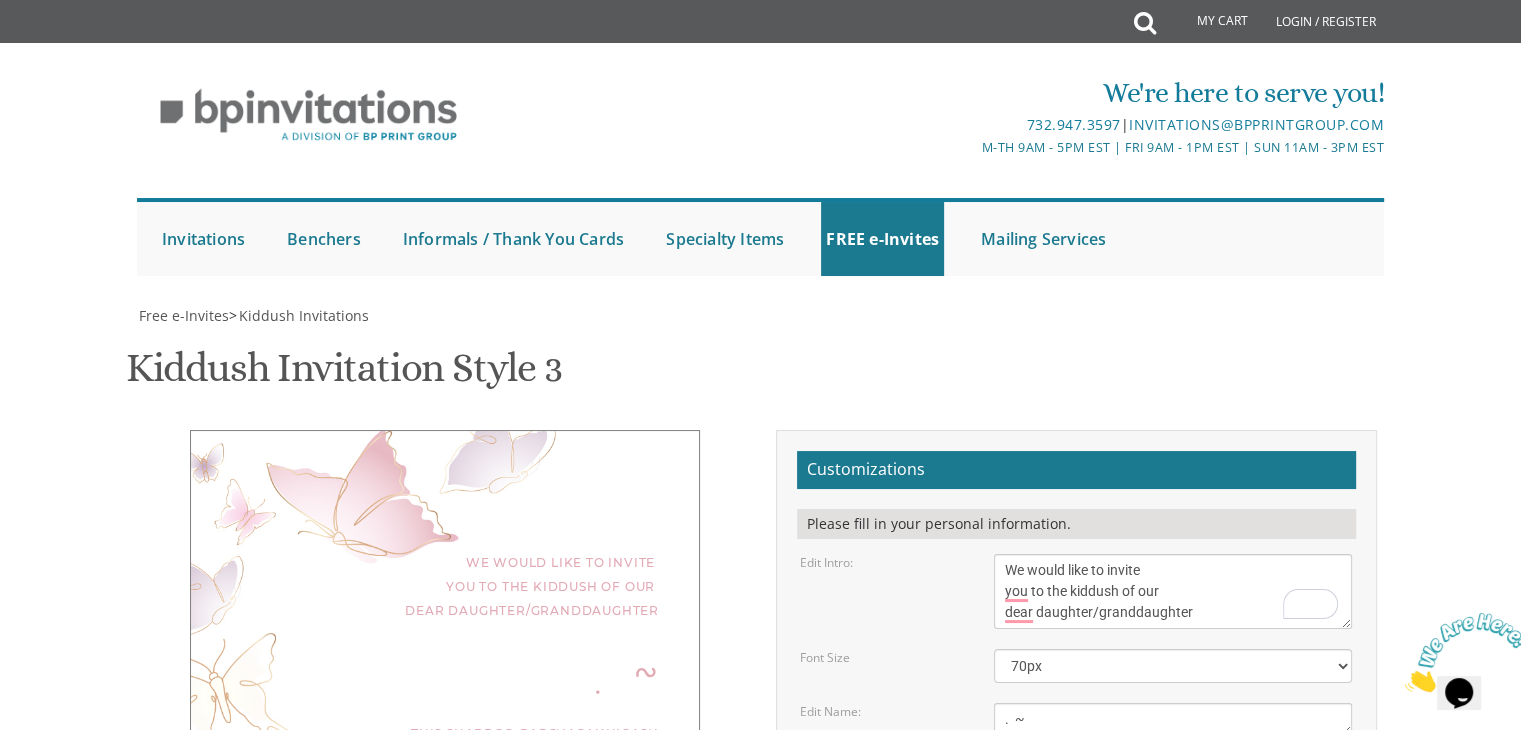 click on "[FIRST] and [LAST] [LAST]
[FIRST] and [LAST] [LAST]
[FIRST] and [LAST] [LAST]" at bounding box center [1173, 888] 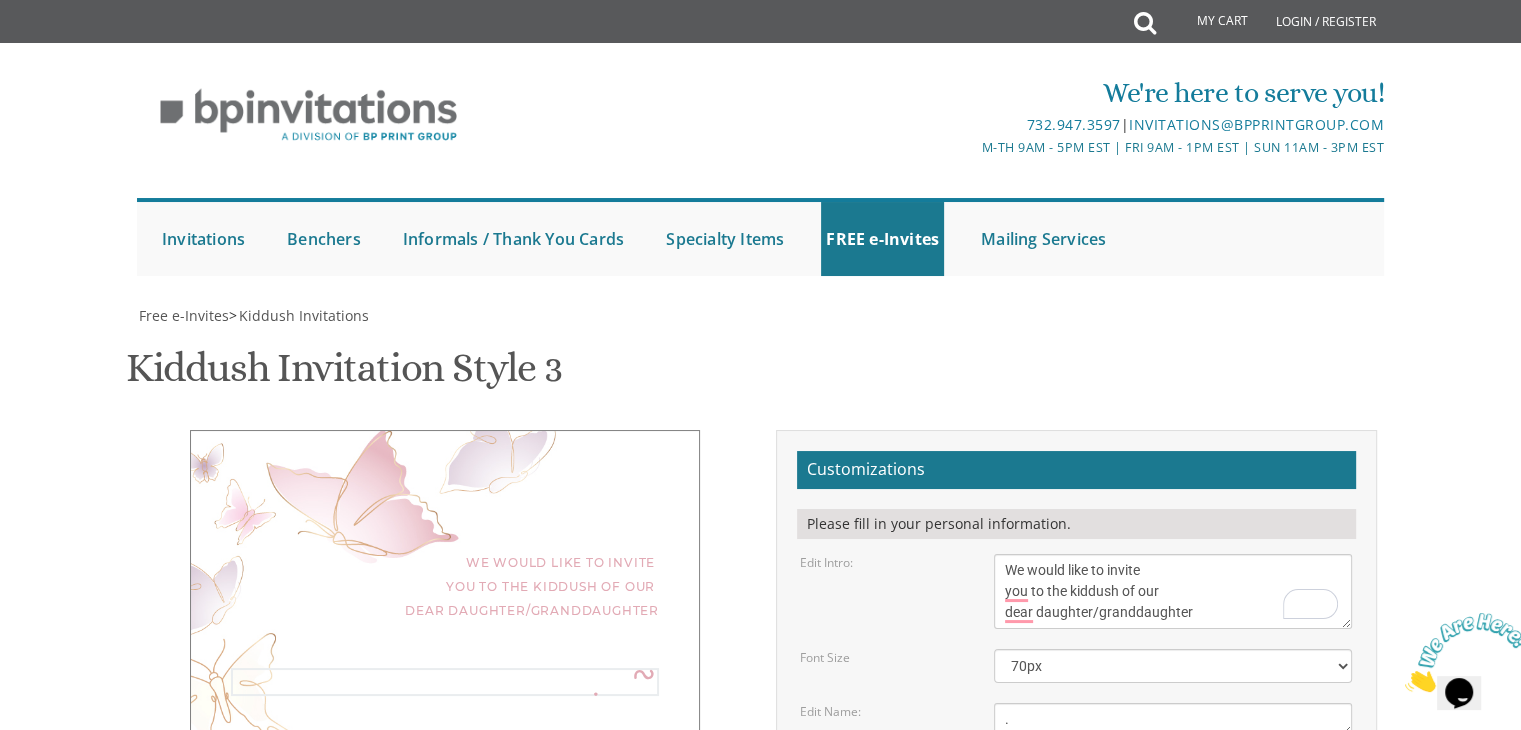 type on "." 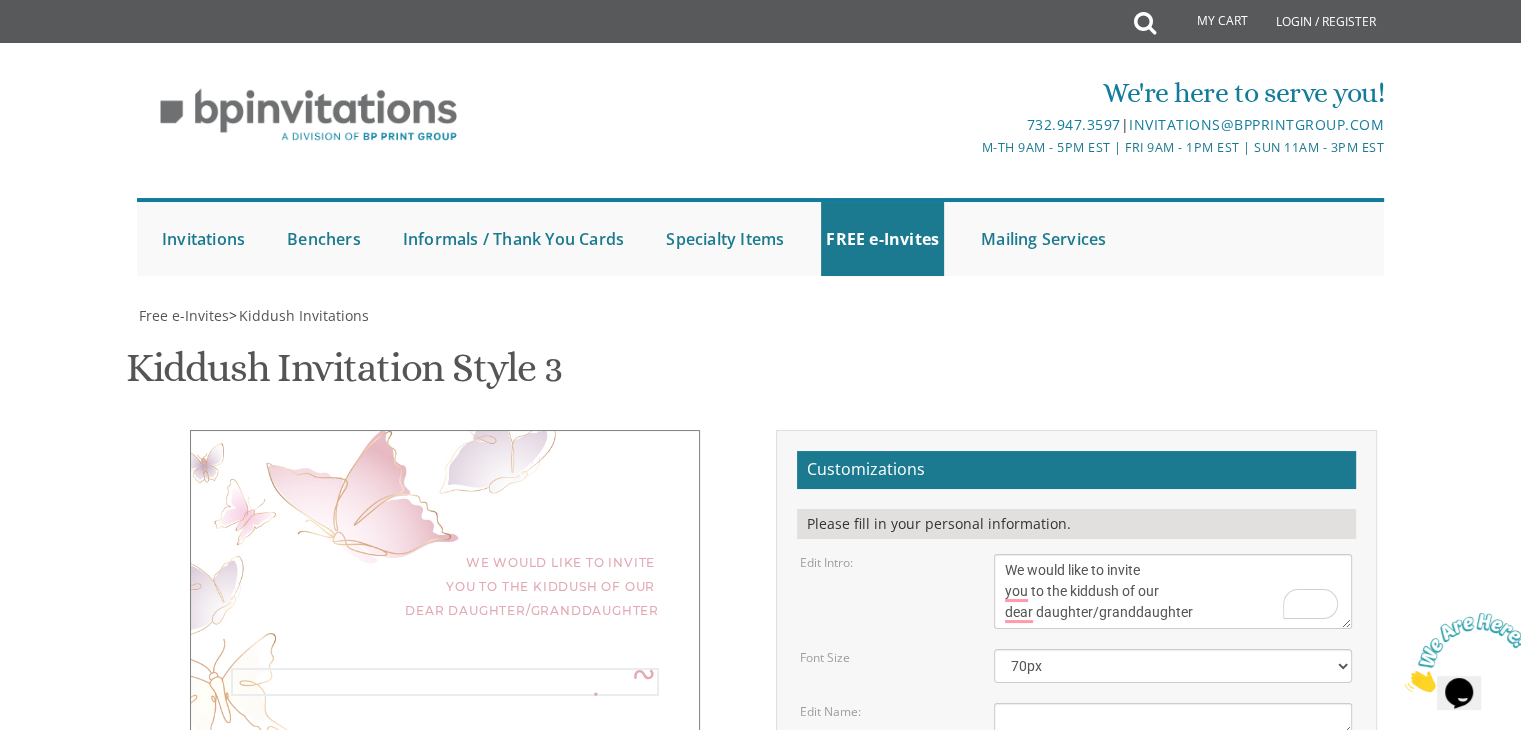 scroll, scrollTop: 318, scrollLeft: 0, axis: vertical 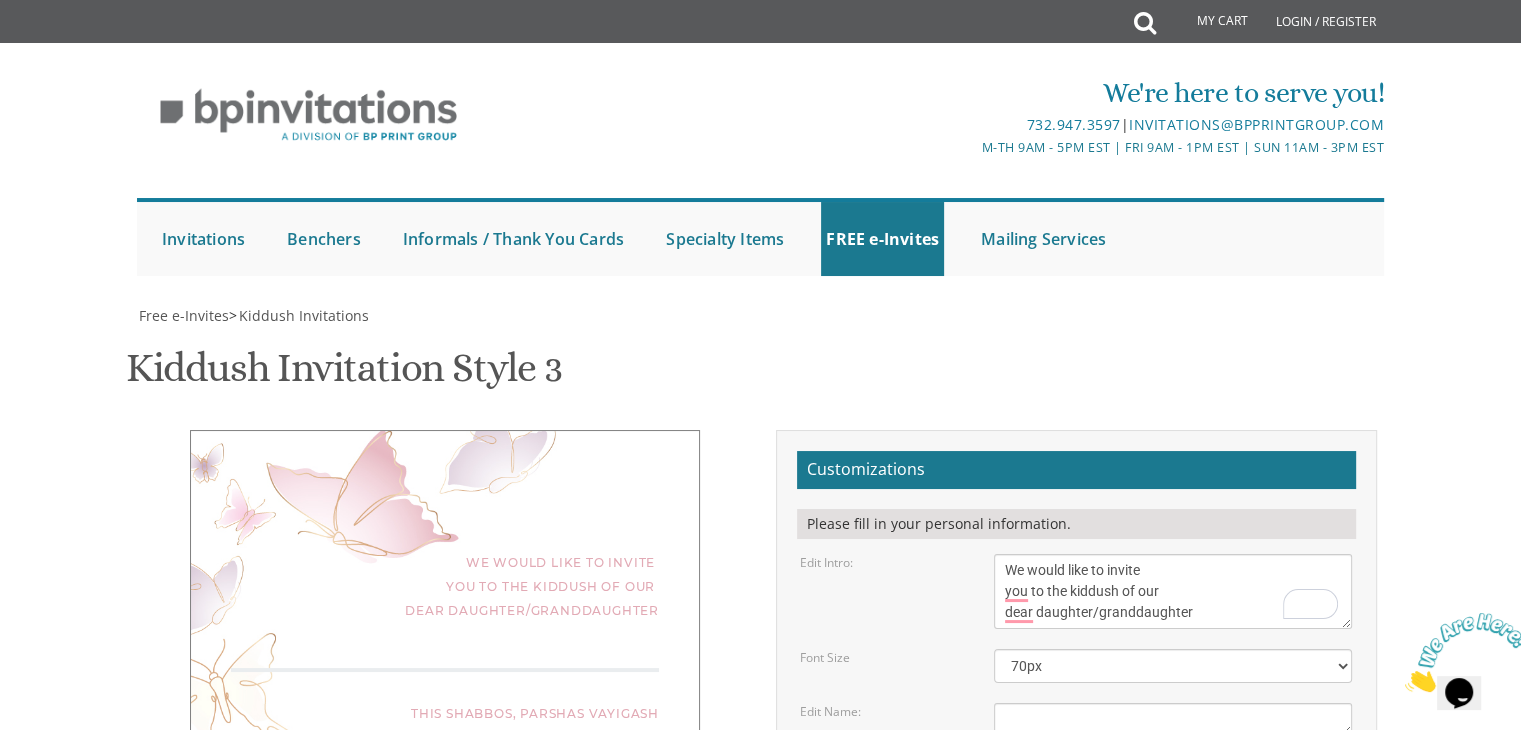 click on "We would like to invite
you to the kiddush of our
dear daughter/granddaughter
This Shabbos, Parshas Vayigash
at our home
[NUMBER] [STREET], [CITY], [STATE]
[FIRST] and [LAST] [LAST]
[FIRST] and [LAST] [LAST]
[FIRST] and [LAST] [LAST]" at bounding box center (445, 671) 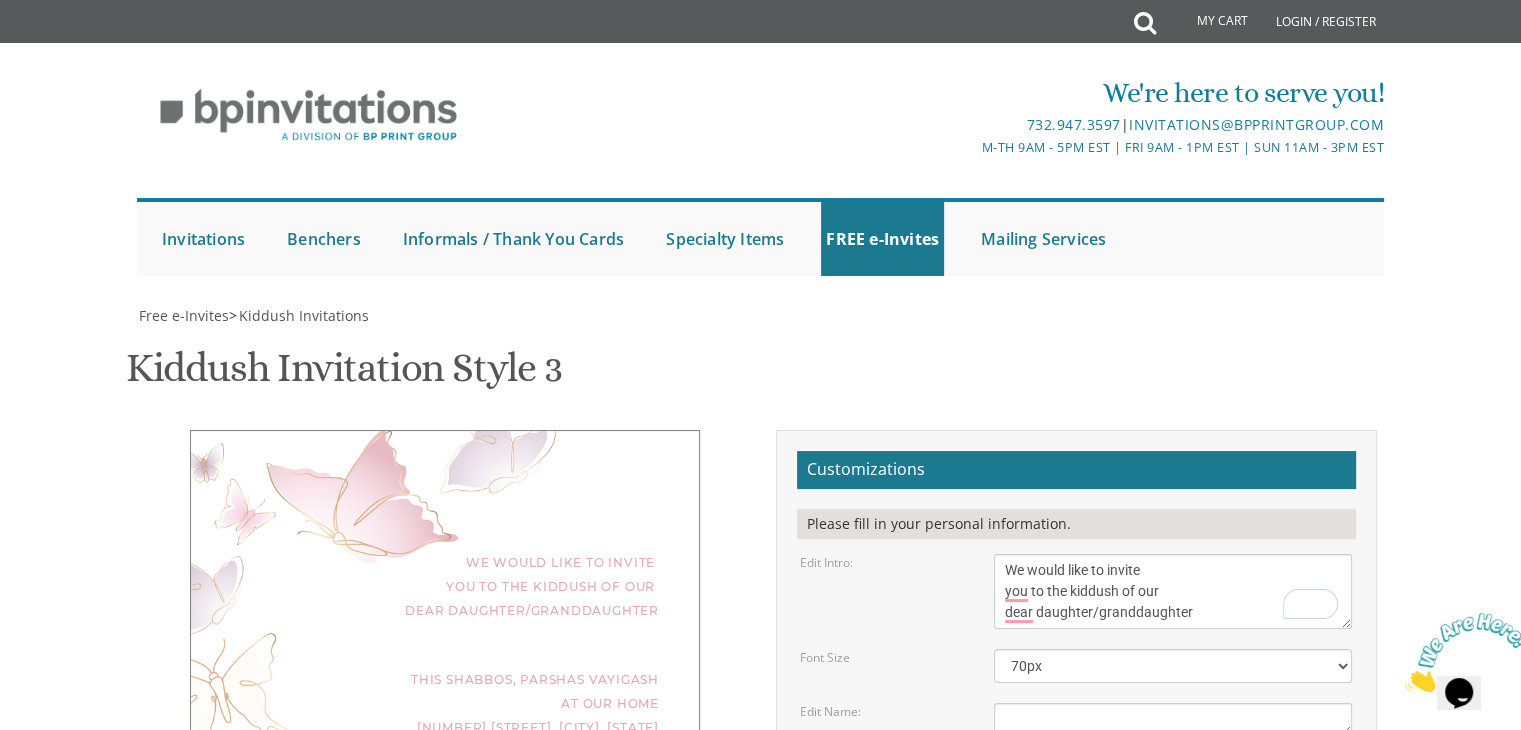 click on "We would like to invite
you to the kiddush of our
dear daughter/granddaughter
This Shabbos, Parshas Vayigash
at our home
[NUMBER] [STREET], [CITY], [STATE]
[FIRST] and [LAST] [LAST]
[FIRST] and [LAST] [LAST]
[FIRST] and [LAST] [LAST]" at bounding box center (445, 654) 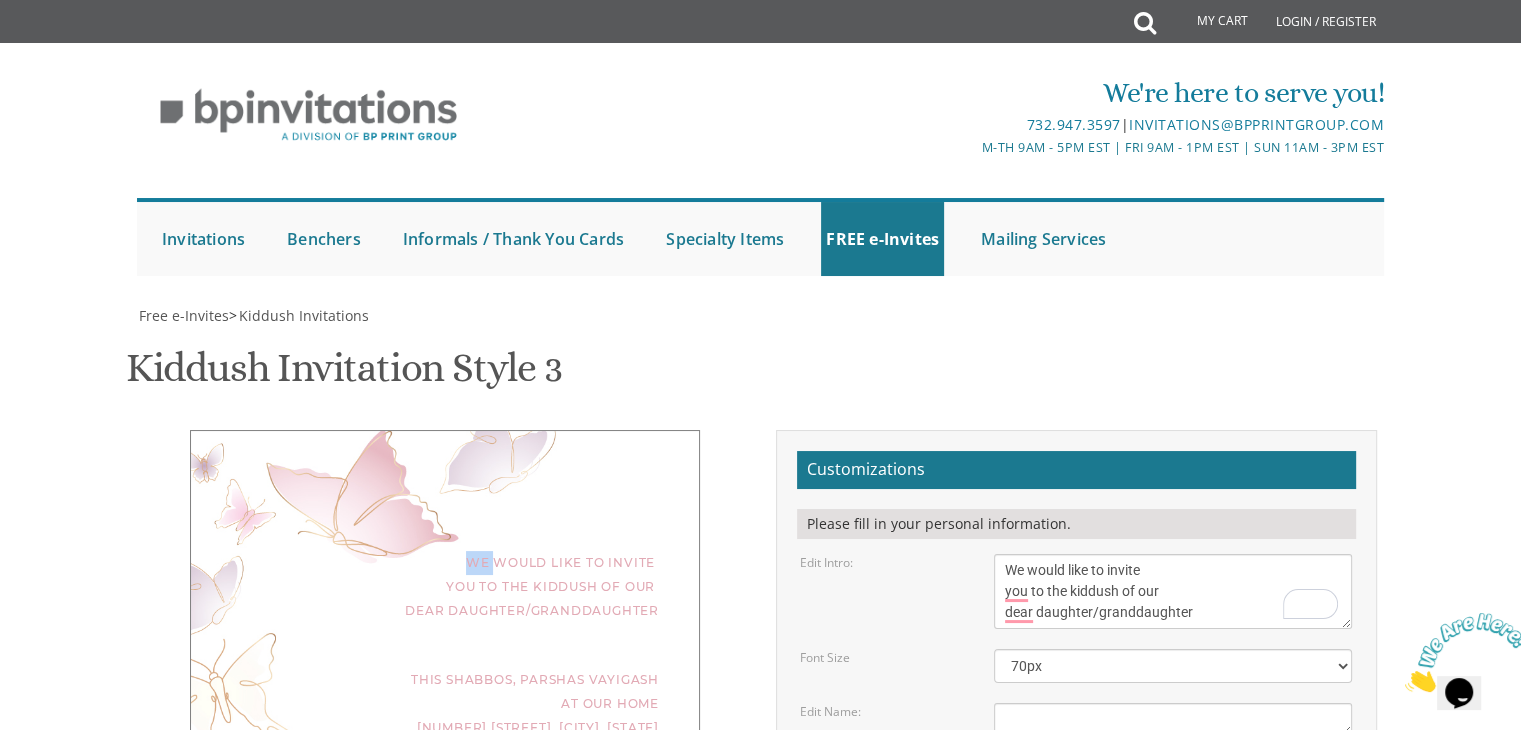click on "We would like to invite
you to the kiddush of our
dear daughter/granddaughter
This Shabbos, Parshas Vayigash
at our home
[NUMBER] [STREET], [CITY], [STATE]
[FIRST] and [LAST] [LAST]
[FIRST] and [LAST] [LAST]
[FIRST] and [LAST] [LAST]" at bounding box center [445, 654] 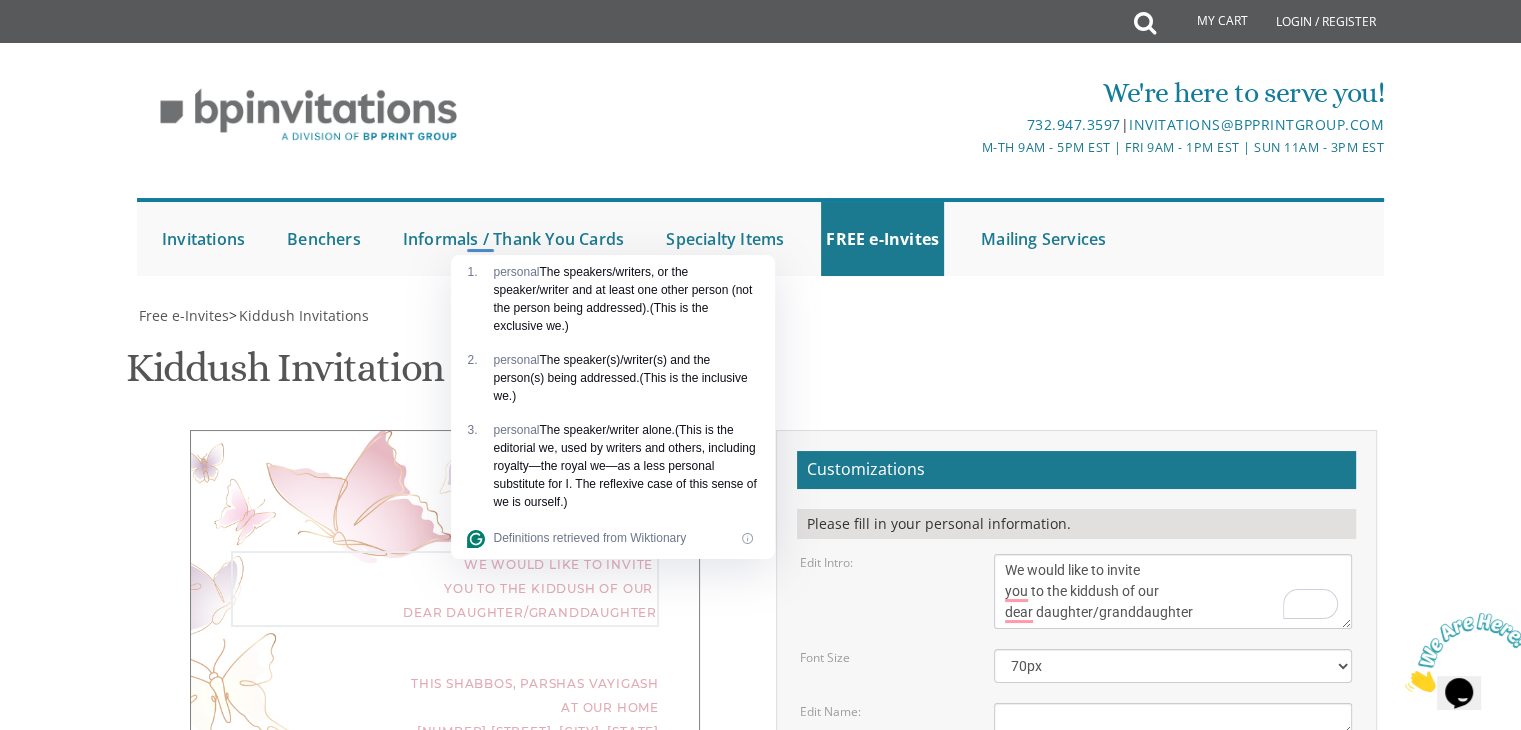 click on "We would like to invite
you to the kiddush of our
dear daughter/granddaughter" at bounding box center [1173, 591] 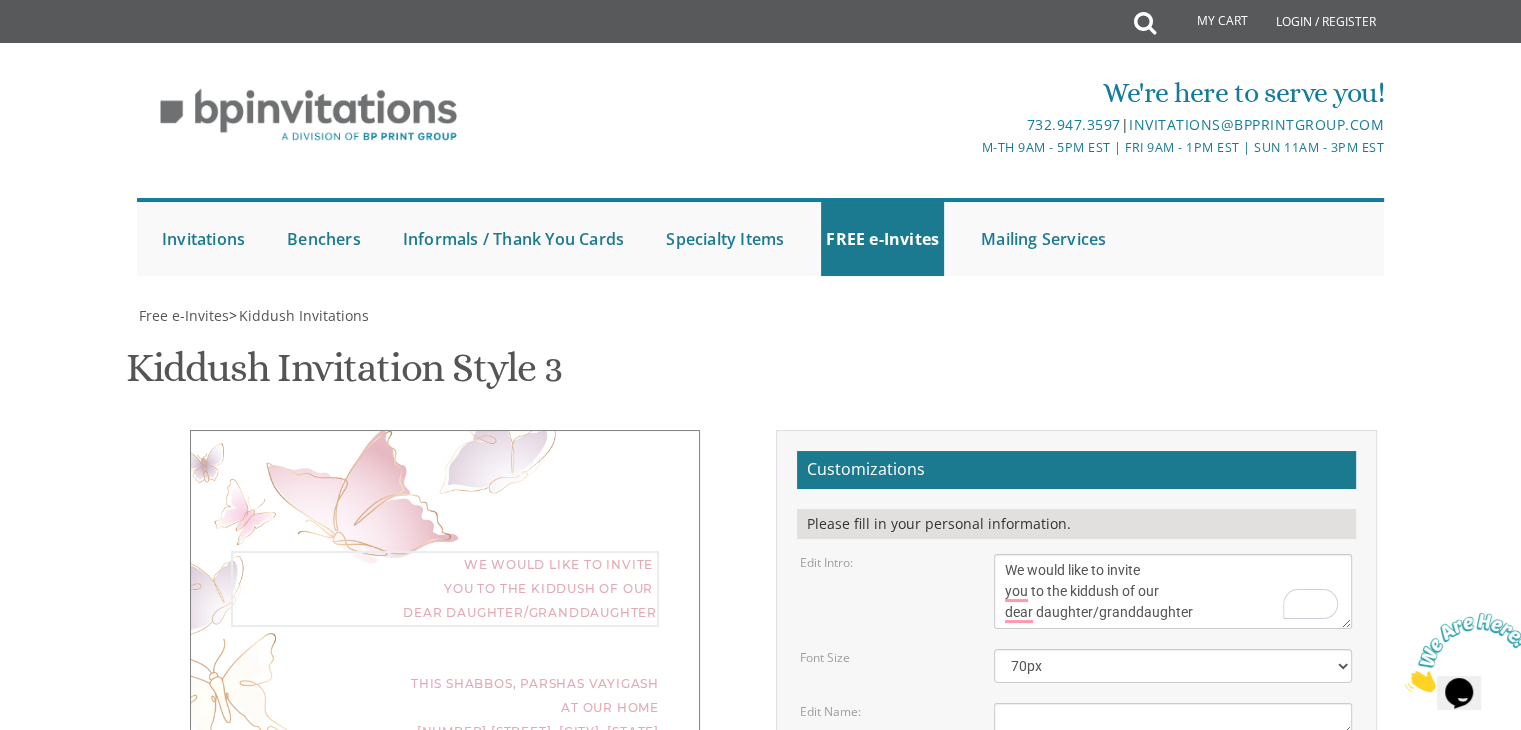 click on "We would like to invite
you to the kiddush of our
dear daughter/granddaughter" at bounding box center (1173, 591) 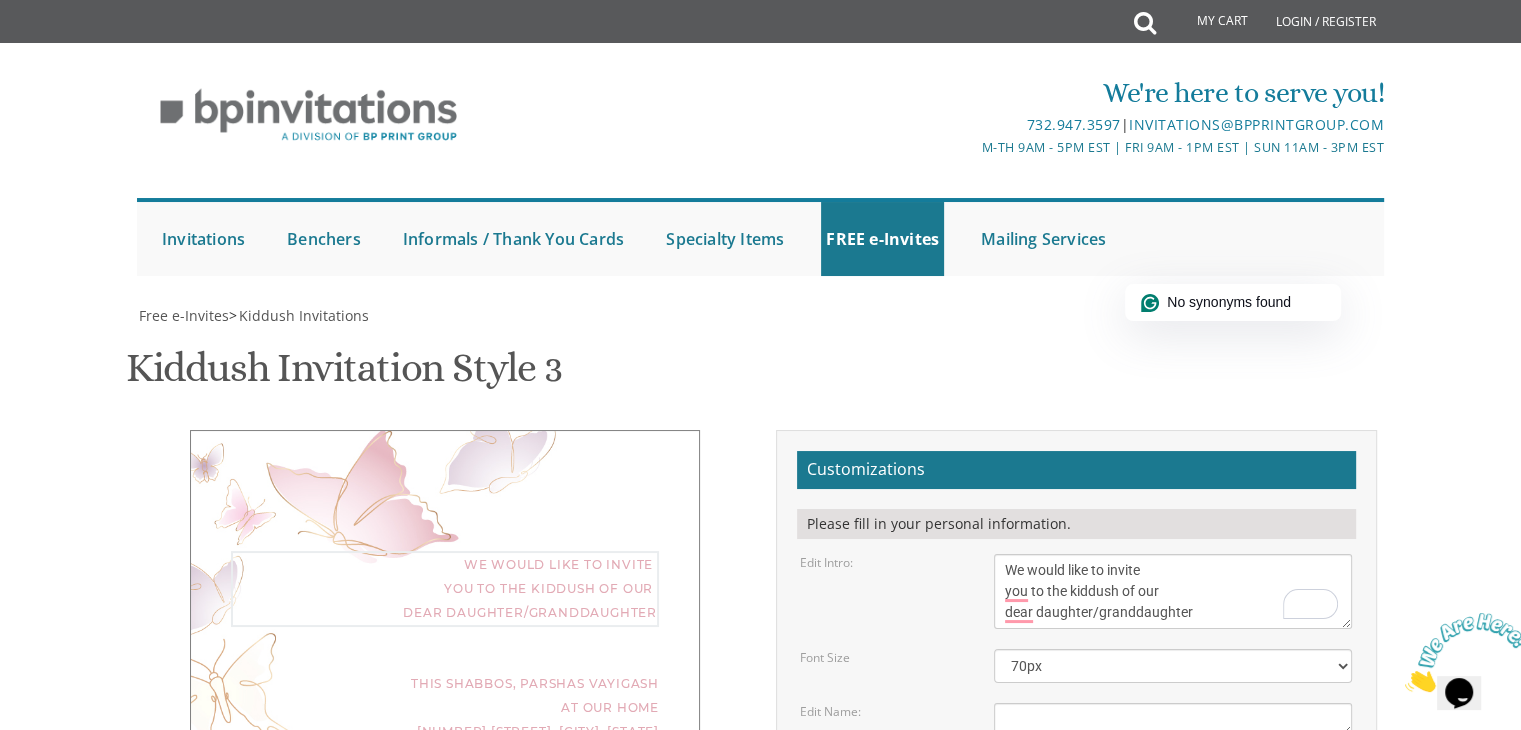 click on "We would like to invite
you to the kiddush of our
dear daughter/granddaughter" at bounding box center (1173, 591) 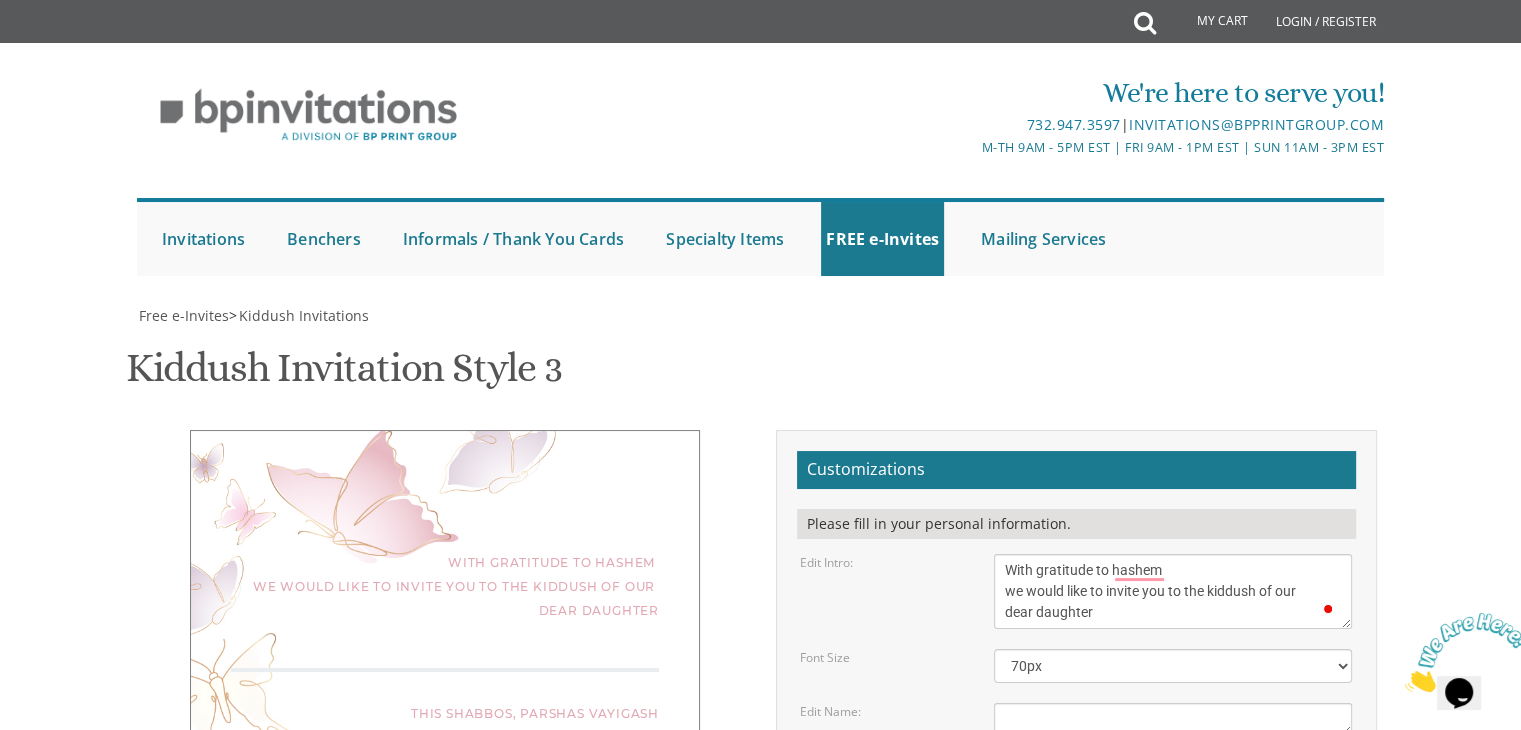 click on "Nechama" at bounding box center [1173, 719] 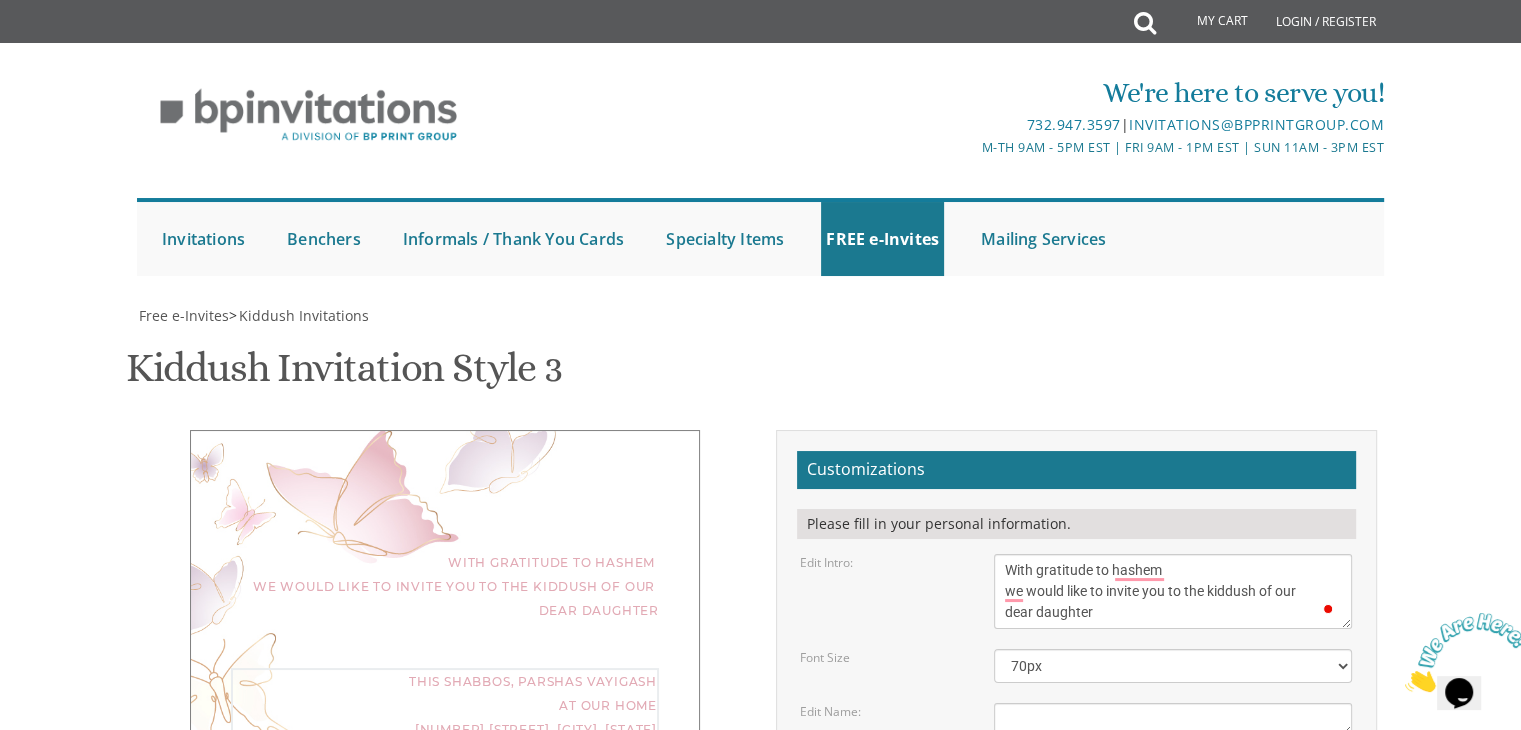 click on "This Shabbos, Parshas Vayigash
at our home
[NUMBER] [STREET], [CITY], [STATE]" at bounding box center (1173, 793) 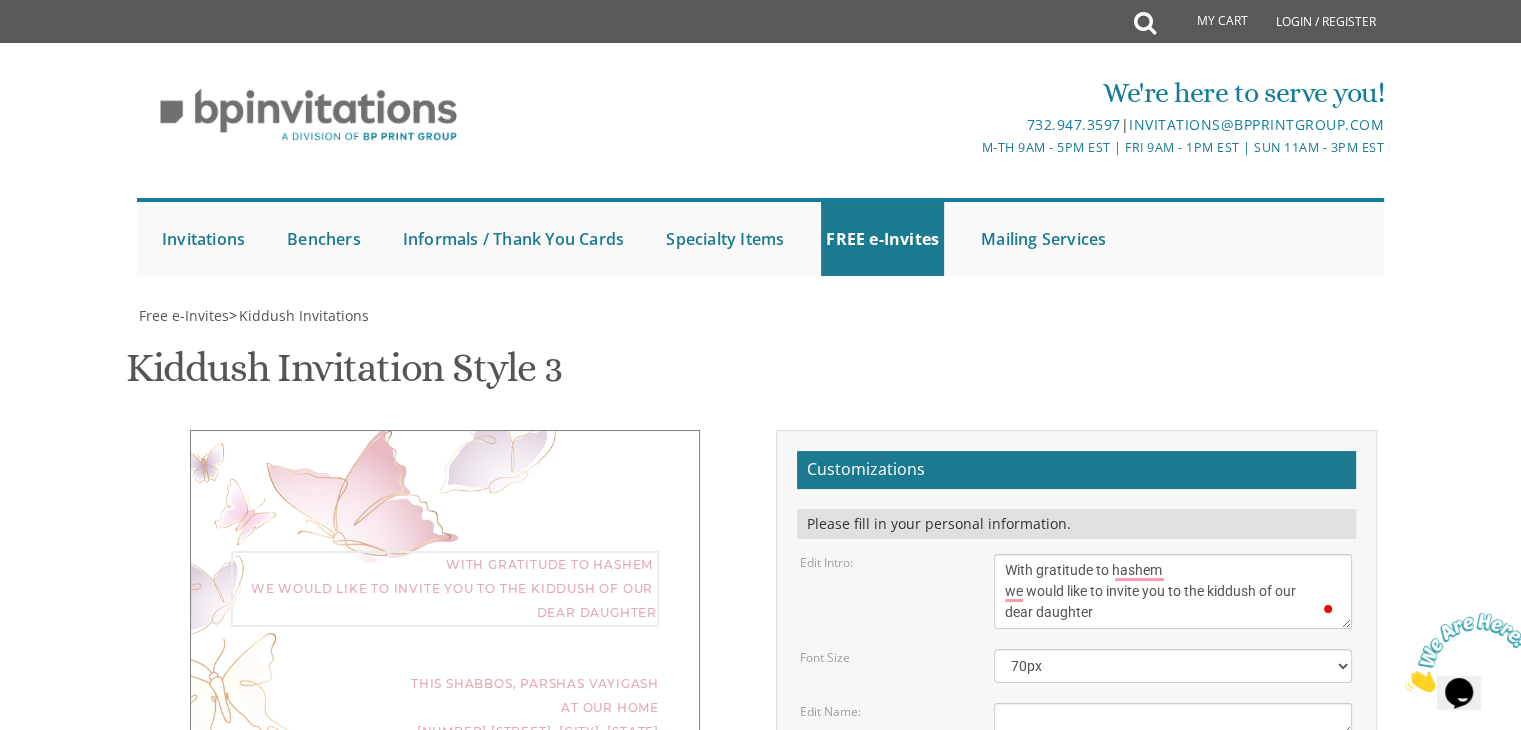 click on "We would like to invite
you to the kiddush of our
dear daughter/granddaughter" at bounding box center (1173, 591) 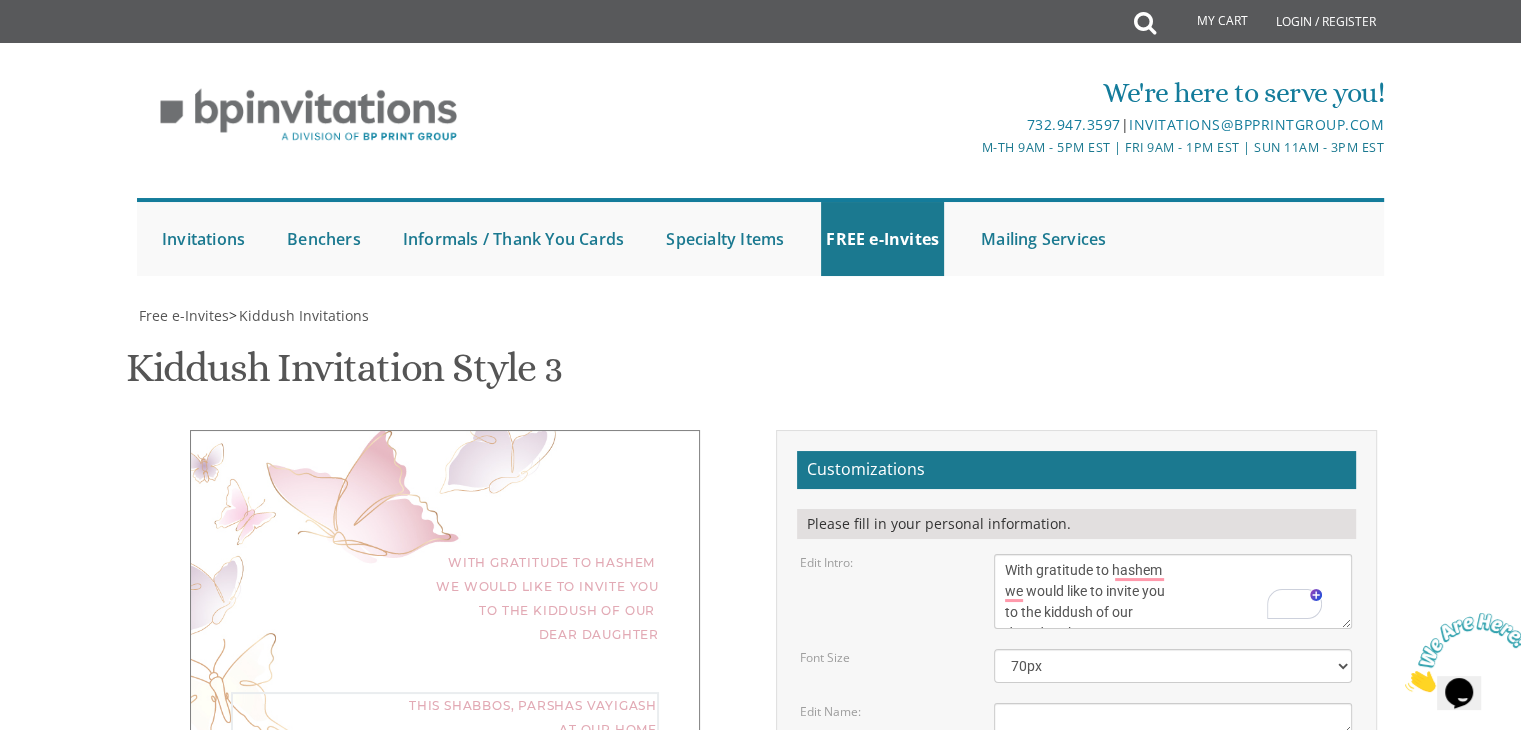 click on "This Shabbos, Parshas Vayigash
at our home
[NUMBER] [STREET], [CITY], [STATE]" at bounding box center [1173, 793] 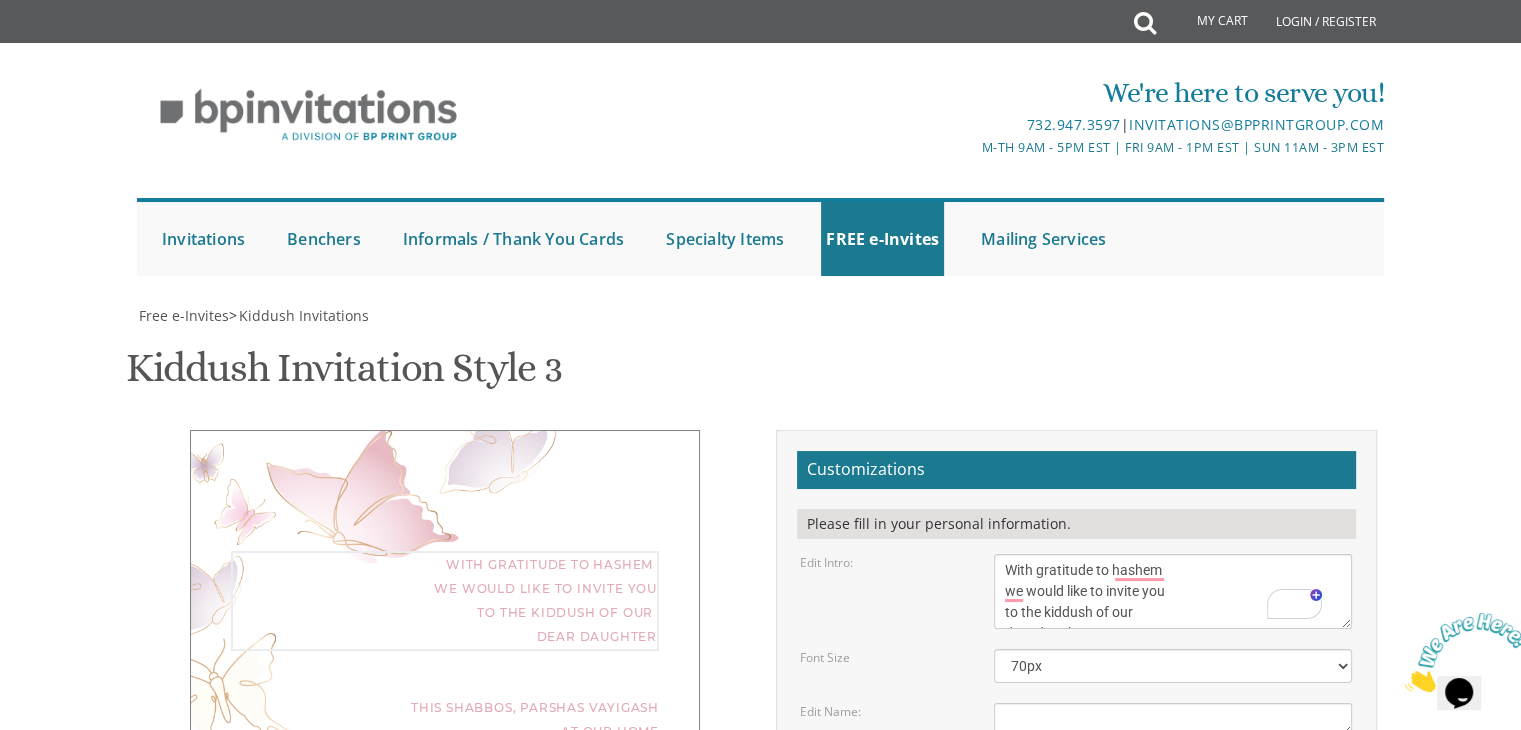 click on "We would like to invite
you to the kiddush of our
dear daughter/granddaughter" at bounding box center (1173, 591) 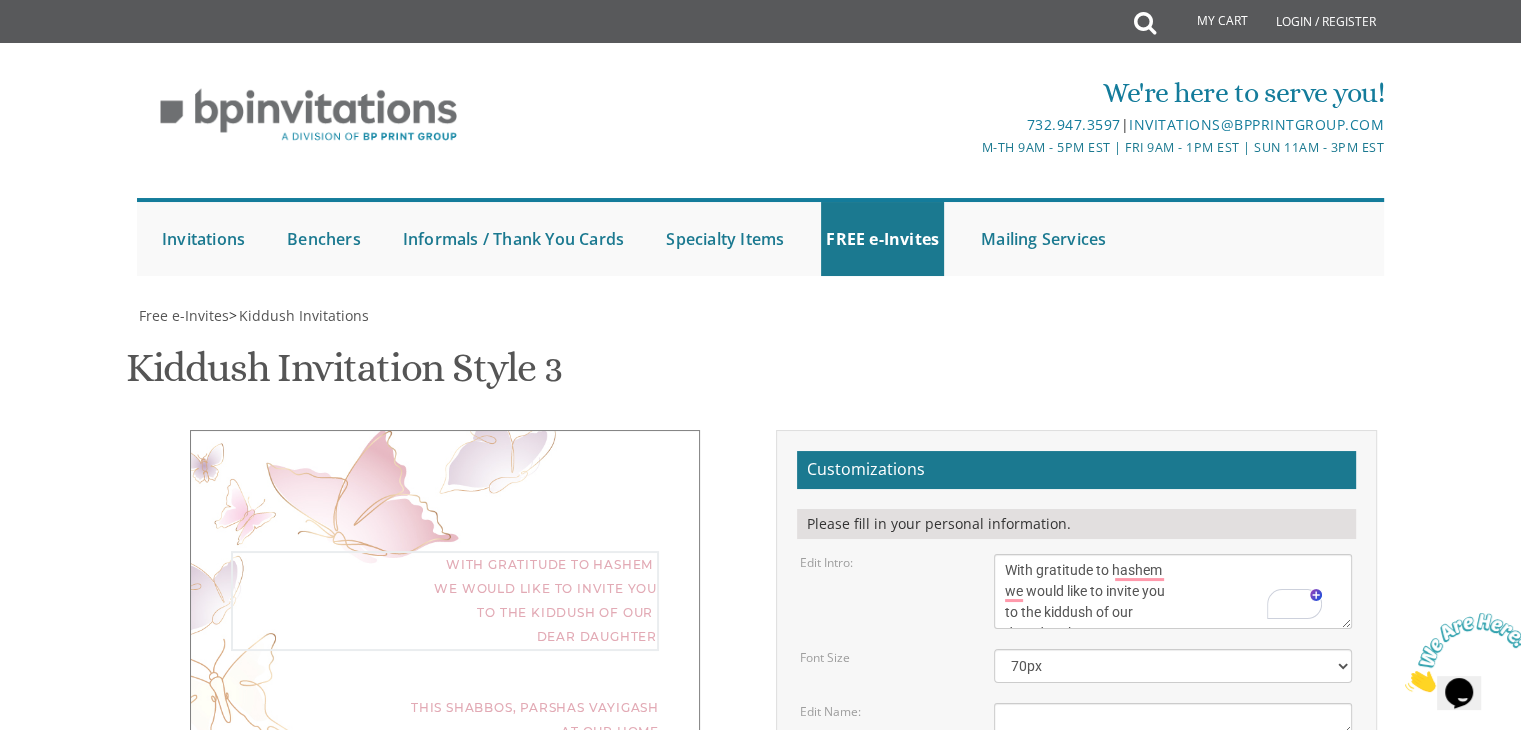 click on "We would like to invite
you to the kiddush of our
dear daughter/granddaughter" at bounding box center (1173, 591) 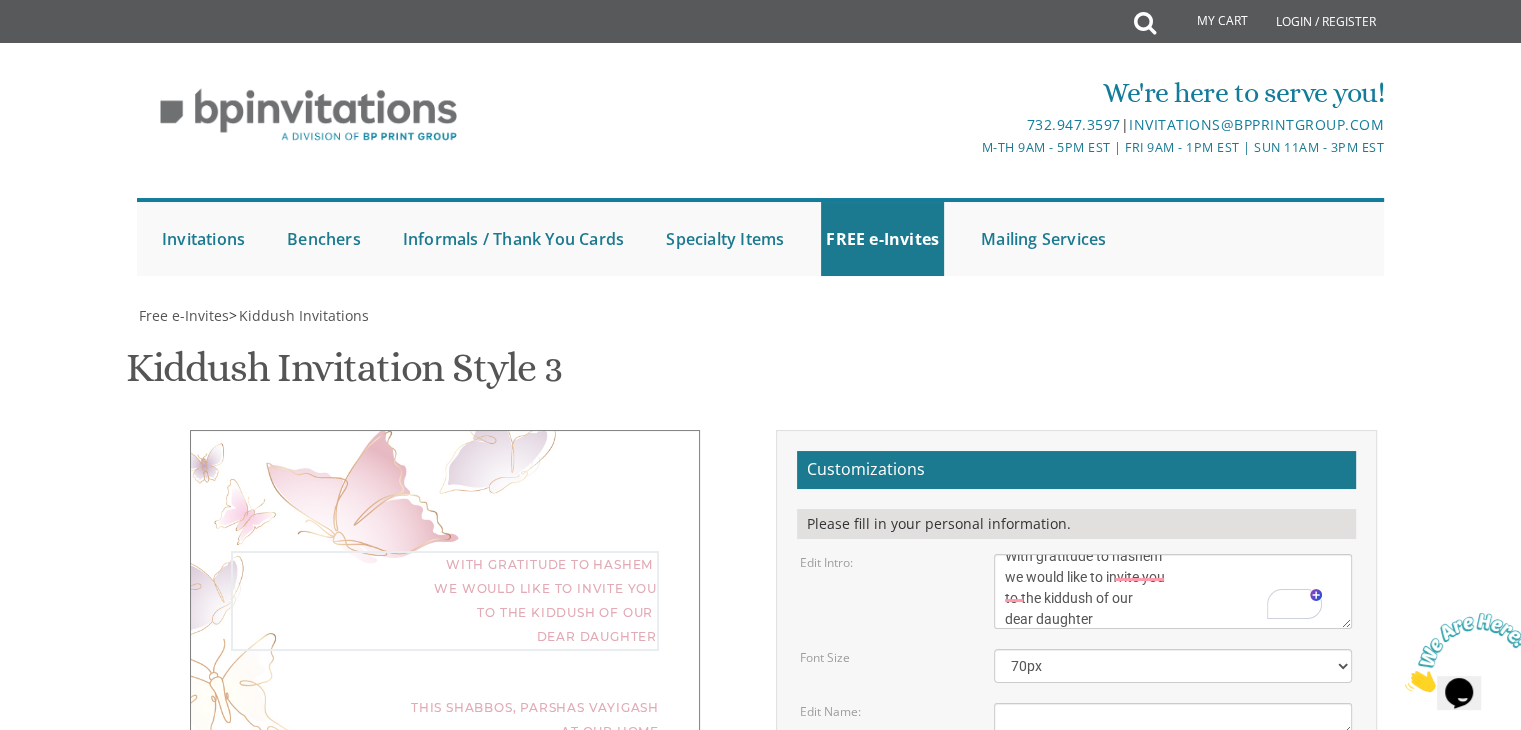 scroll, scrollTop: 14, scrollLeft: 0, axis: vertical 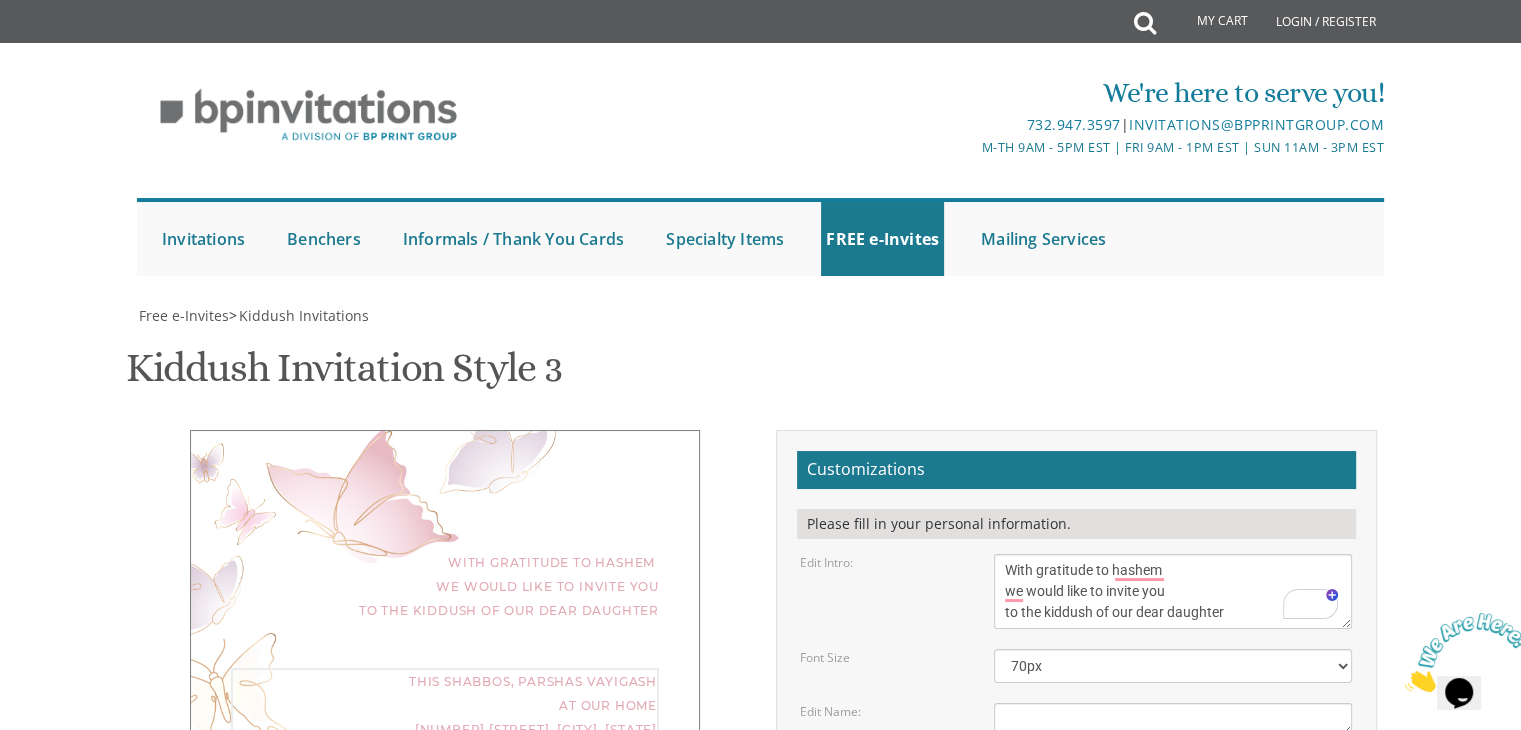 click on "This Shabbos, Parshas Vayigash
at our home
[NUMBER] [STREET], [CITY], [STATE]" at bounding box center [1173, 793] 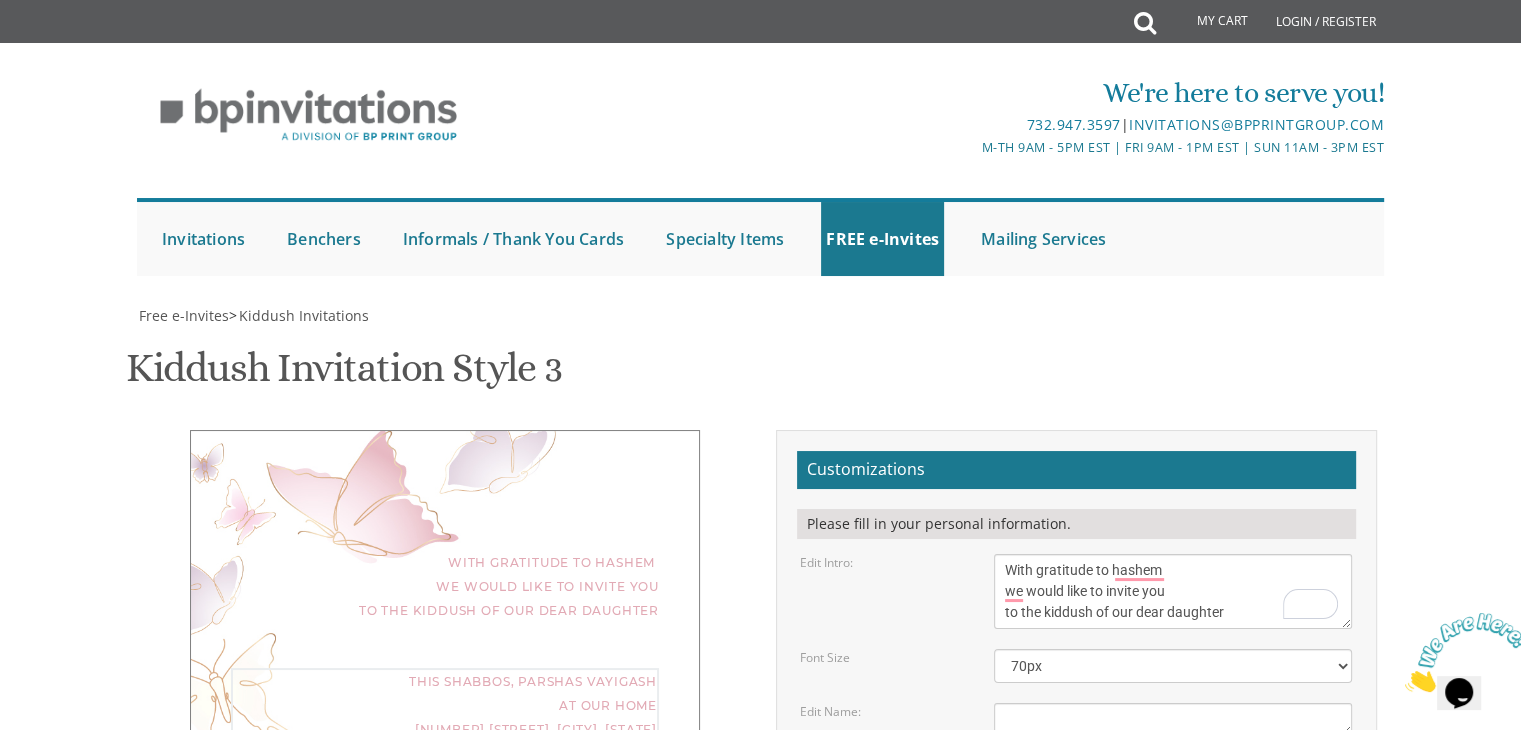 click on "We would like to invite
you to the kiddush of our
dear daughter/granddaughter" at bounding box center [1173, 591] 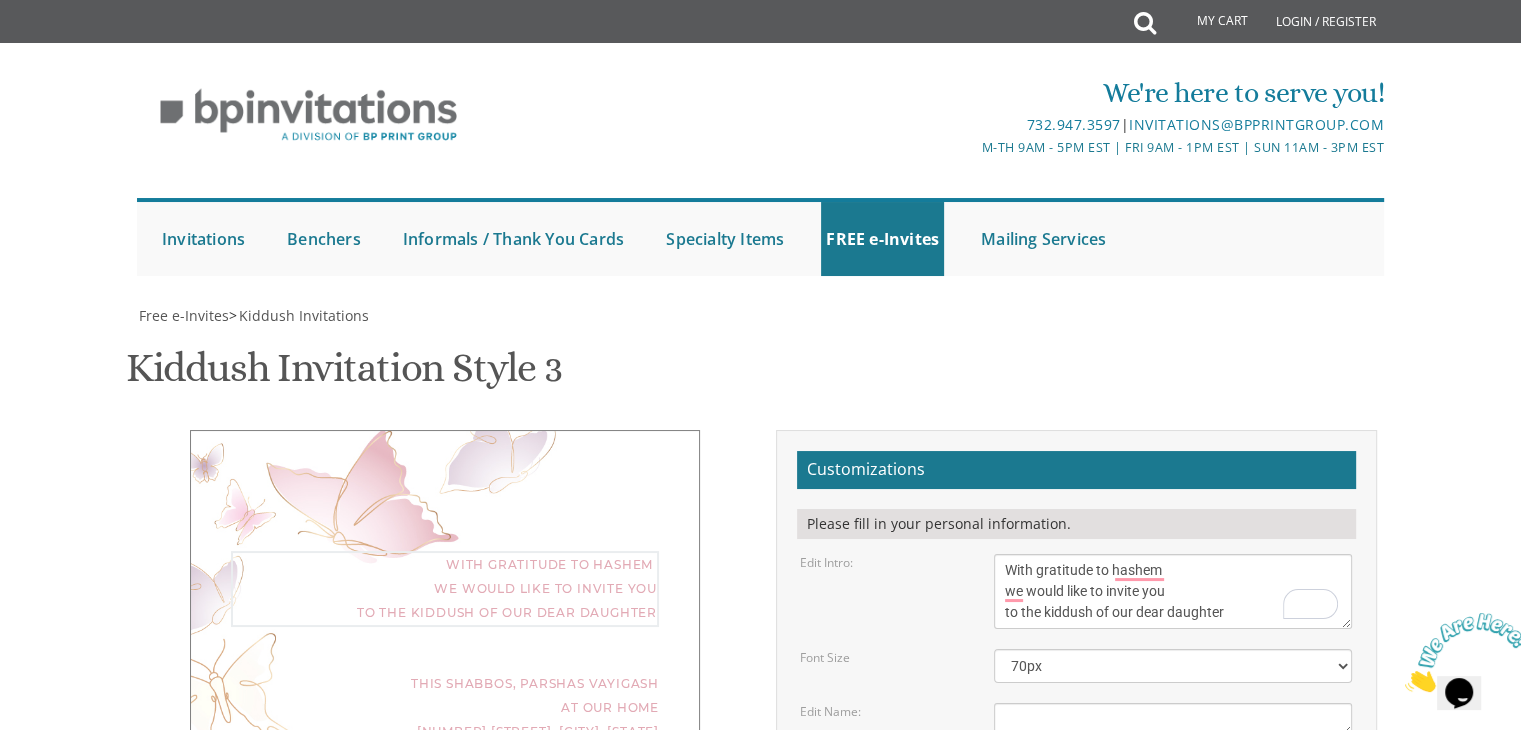 click on "We would like to invite
you to the kiddush of our
dear daughter/granddaughter" at bounding box center [1173, 591] 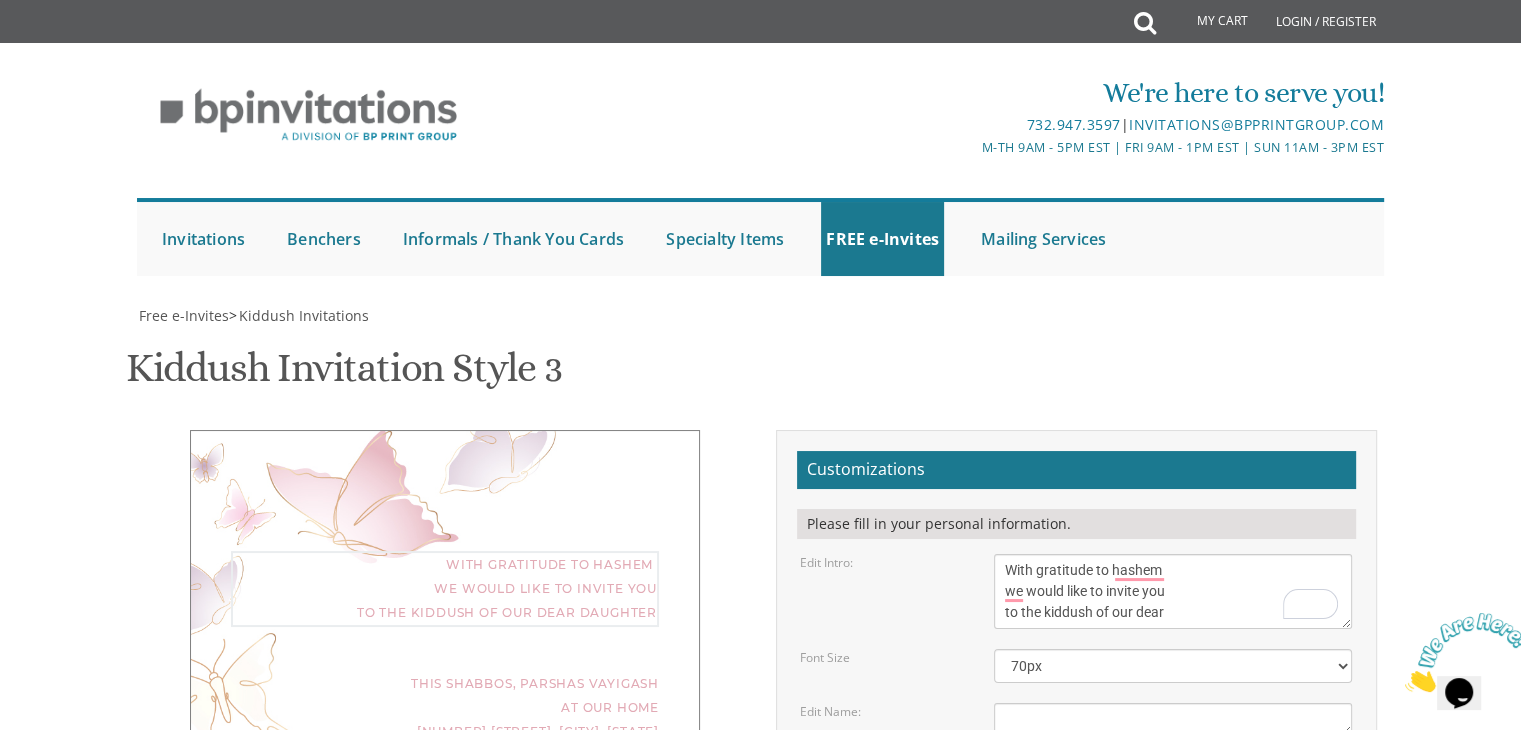 type on "With gratitude to hashem
we would like to invite you
to the kiddush of our dear" 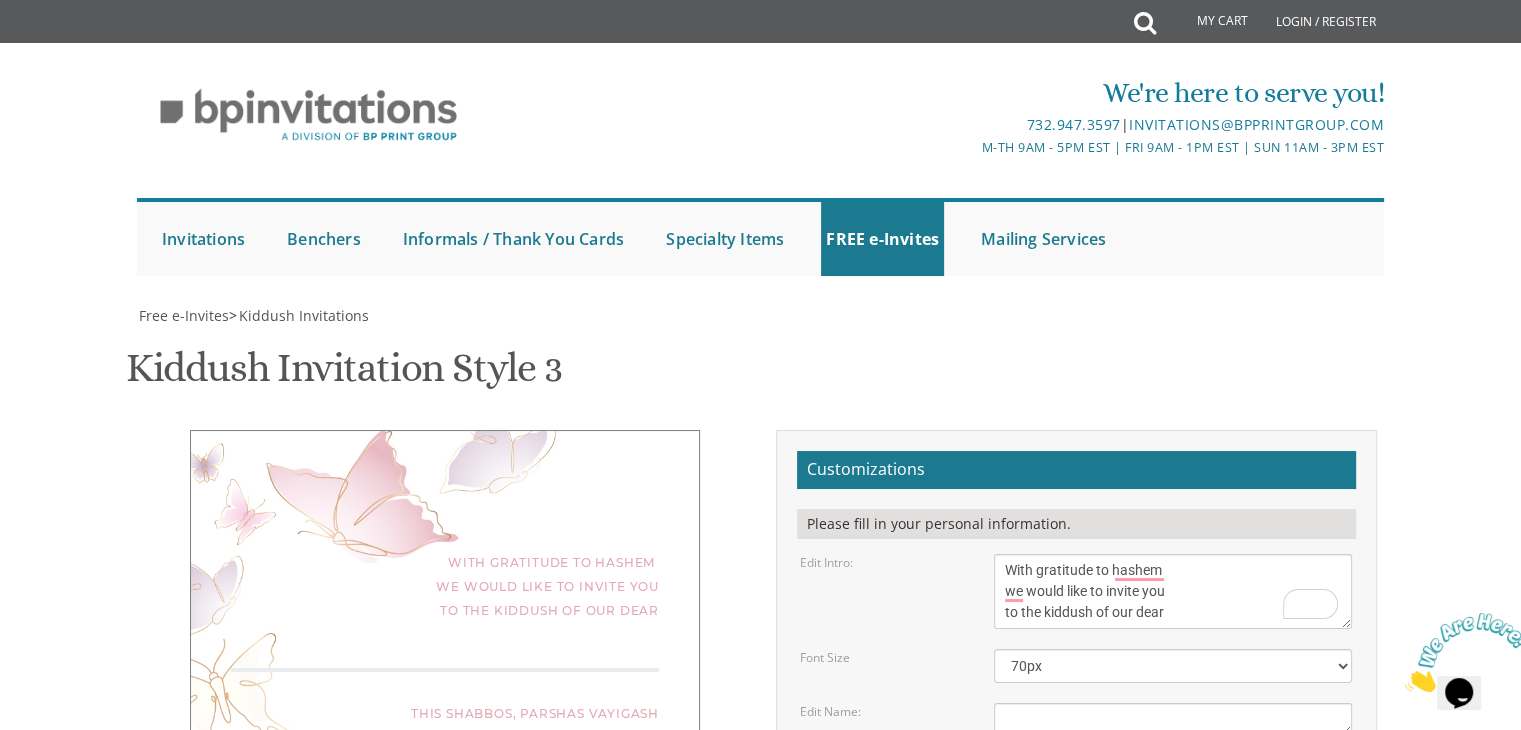 click on "Nechama" at bounding box center [1173, 719] 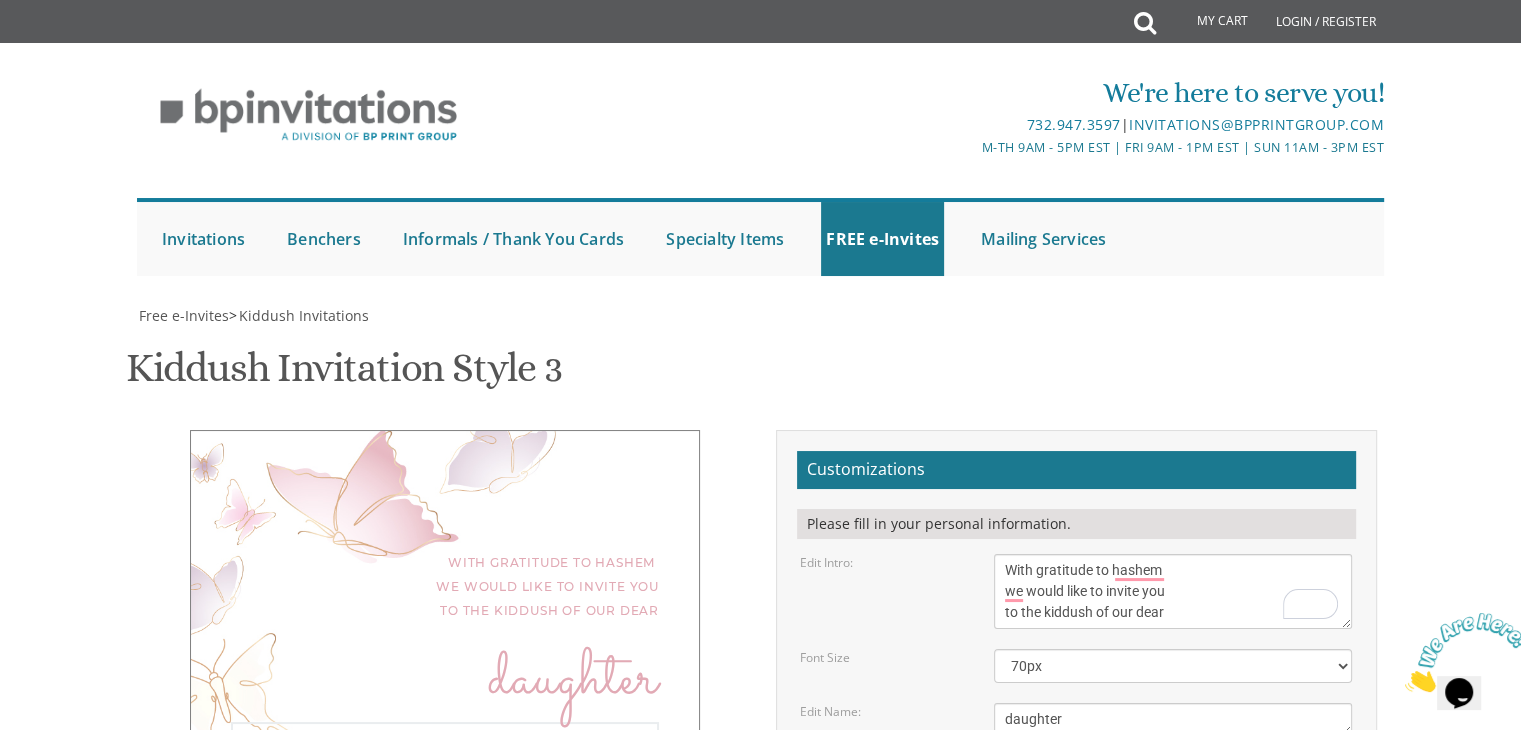 click on "This Shabbos, Parshas Vayigash
at our home
[NUMBER] [STREET], [CITY], [STATE]" at bounding box center [1173, 793] 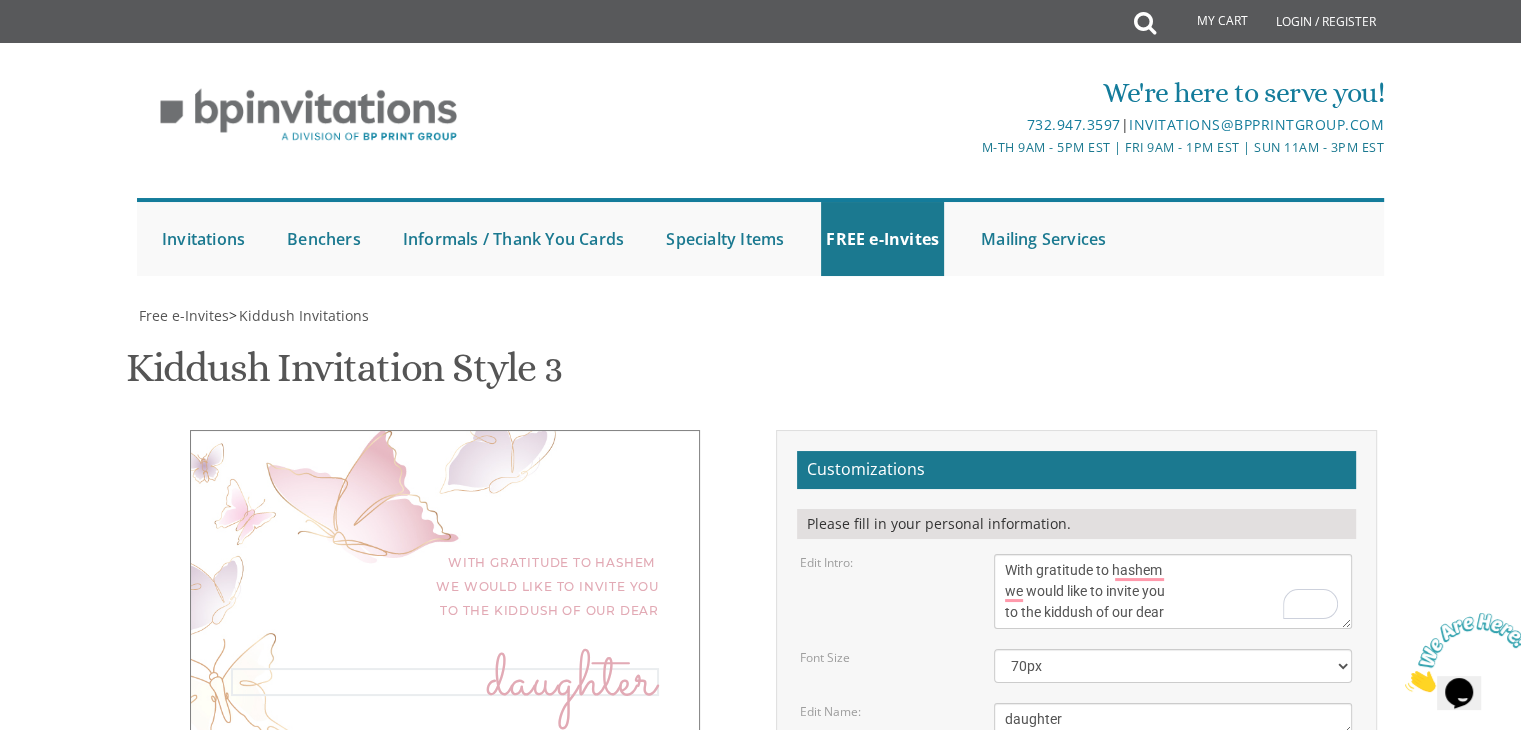 click on "Nechama" at bounding box center (1173, 719) 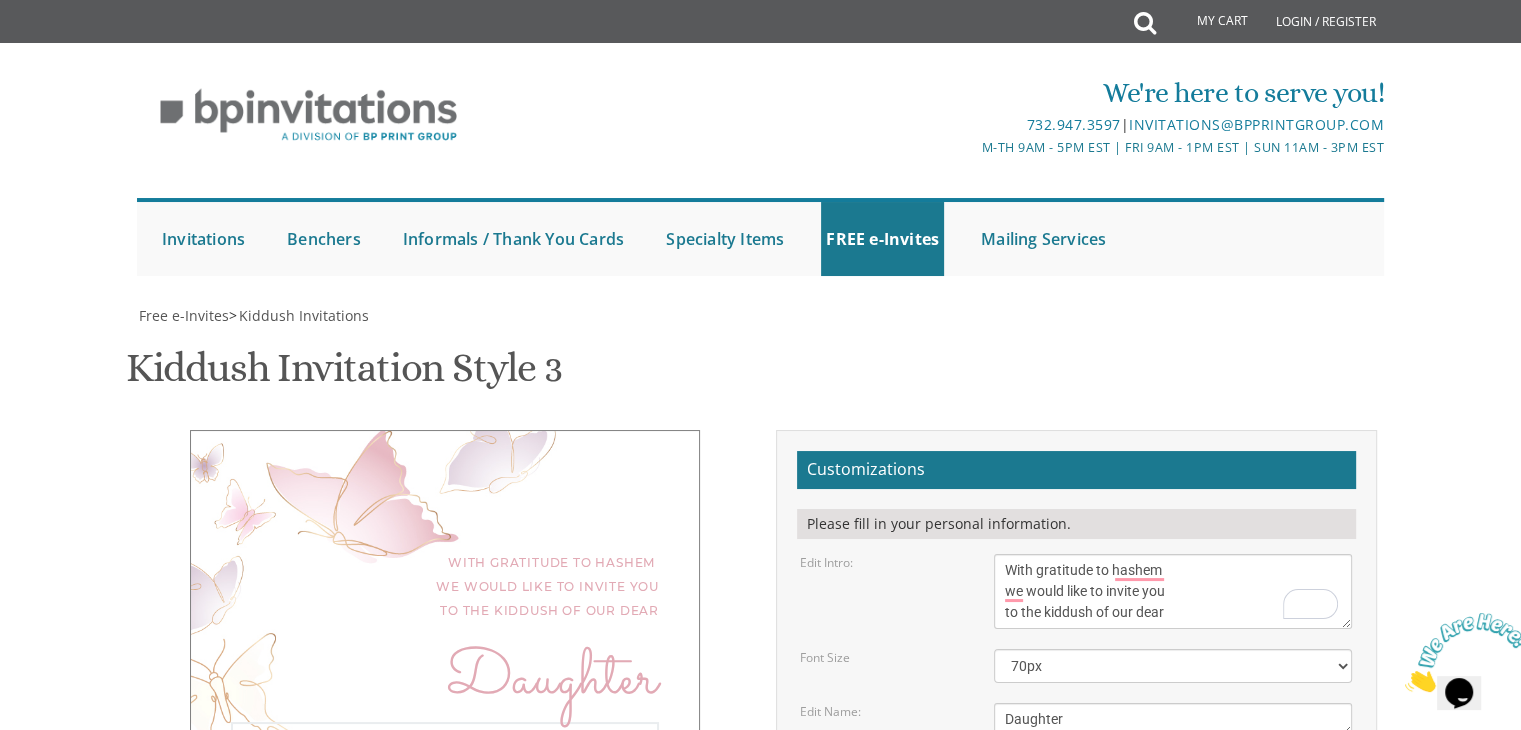 click on "This Shabbos, Parshas Vayigash
at our home
[NUMBER] [STREET], [CITY], [STATE]" at bounding box center [1173, 793] 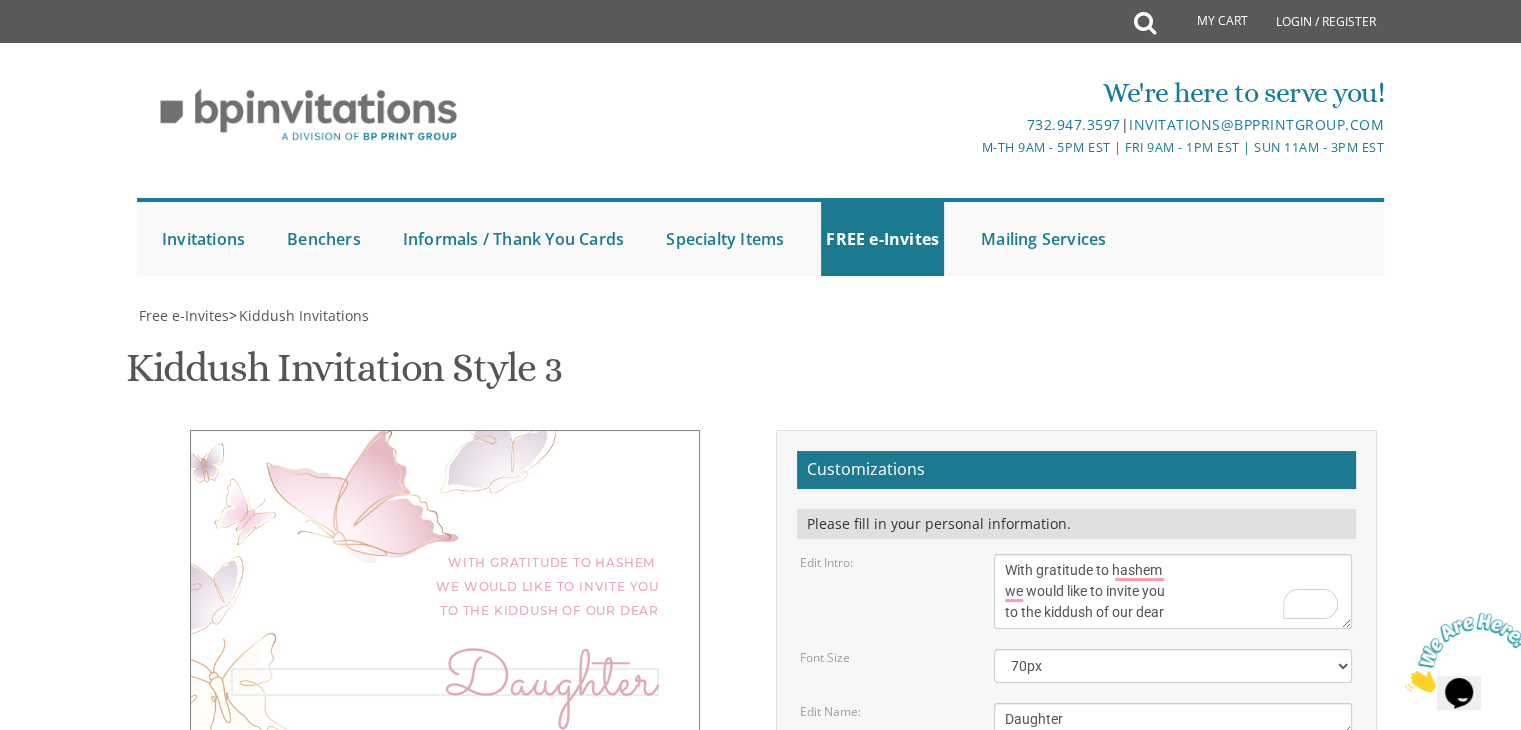 click on "Nechama" at bounding box center (1173, 719) 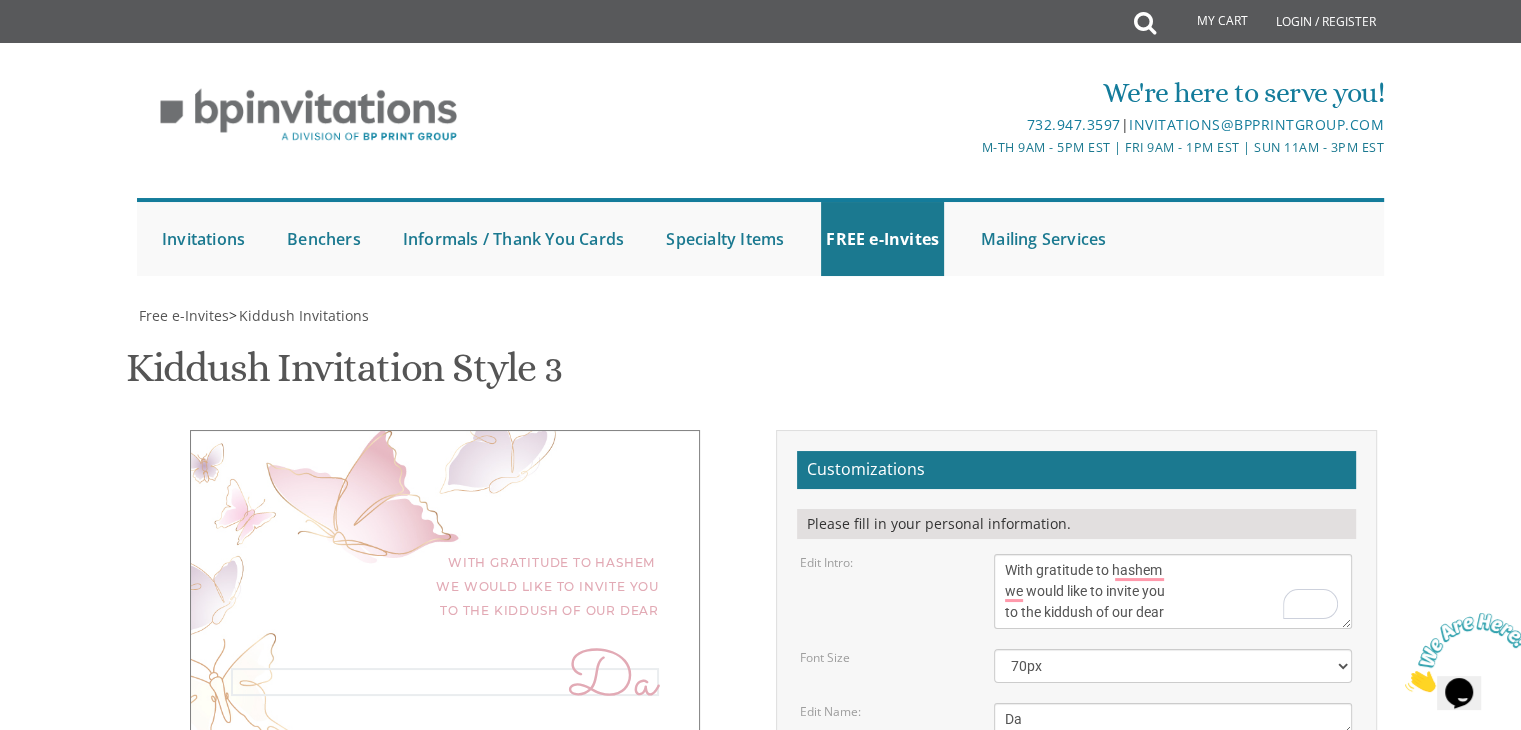 click on "Nechama" at bounding box center [1173, 719] 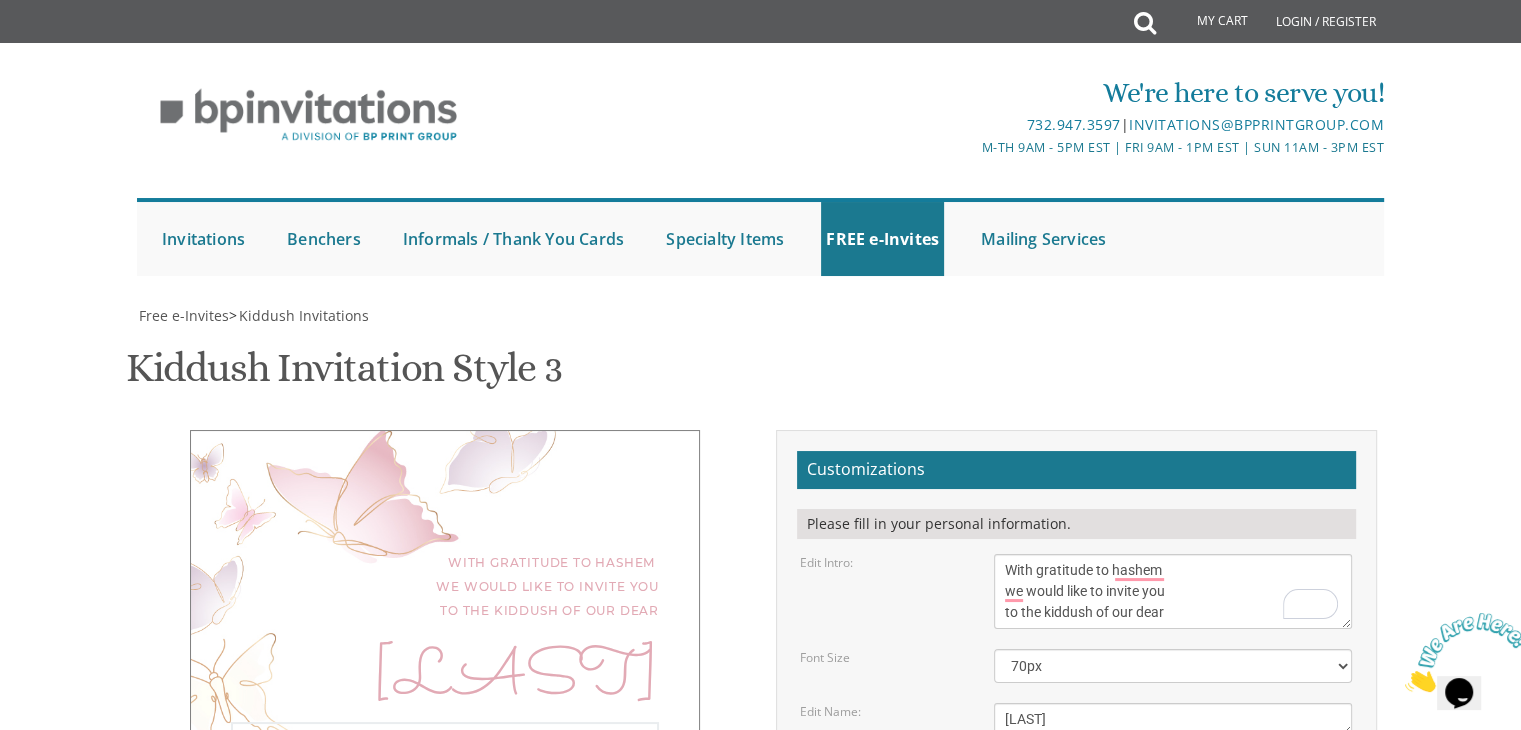 click on "This Shabbos, Parshas Vayigash
at our home
[NUMBER] [STREET], [CITY], [STATE]" at bounding box center [1173, 793] 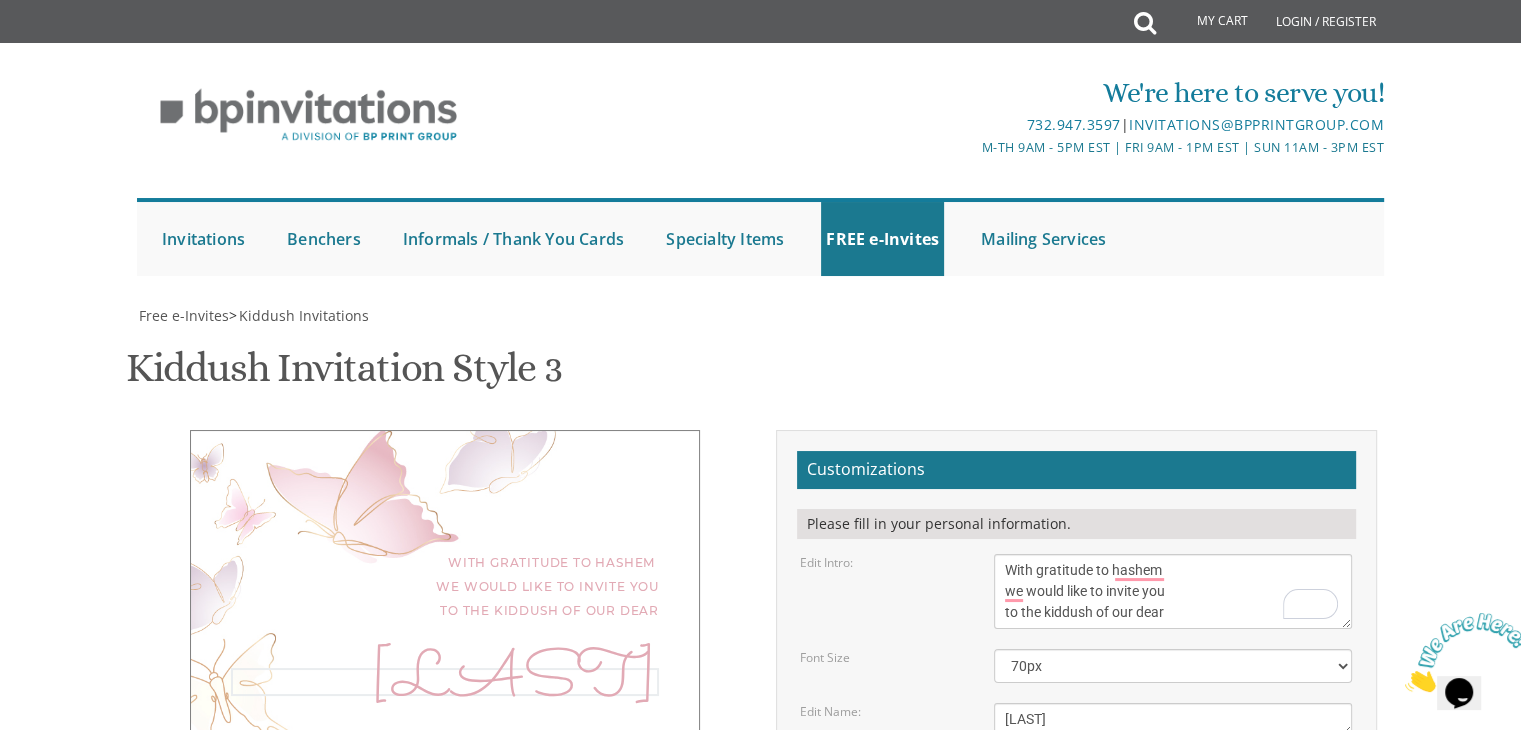 click on "Nechama" at bounding box center (1173, 719) 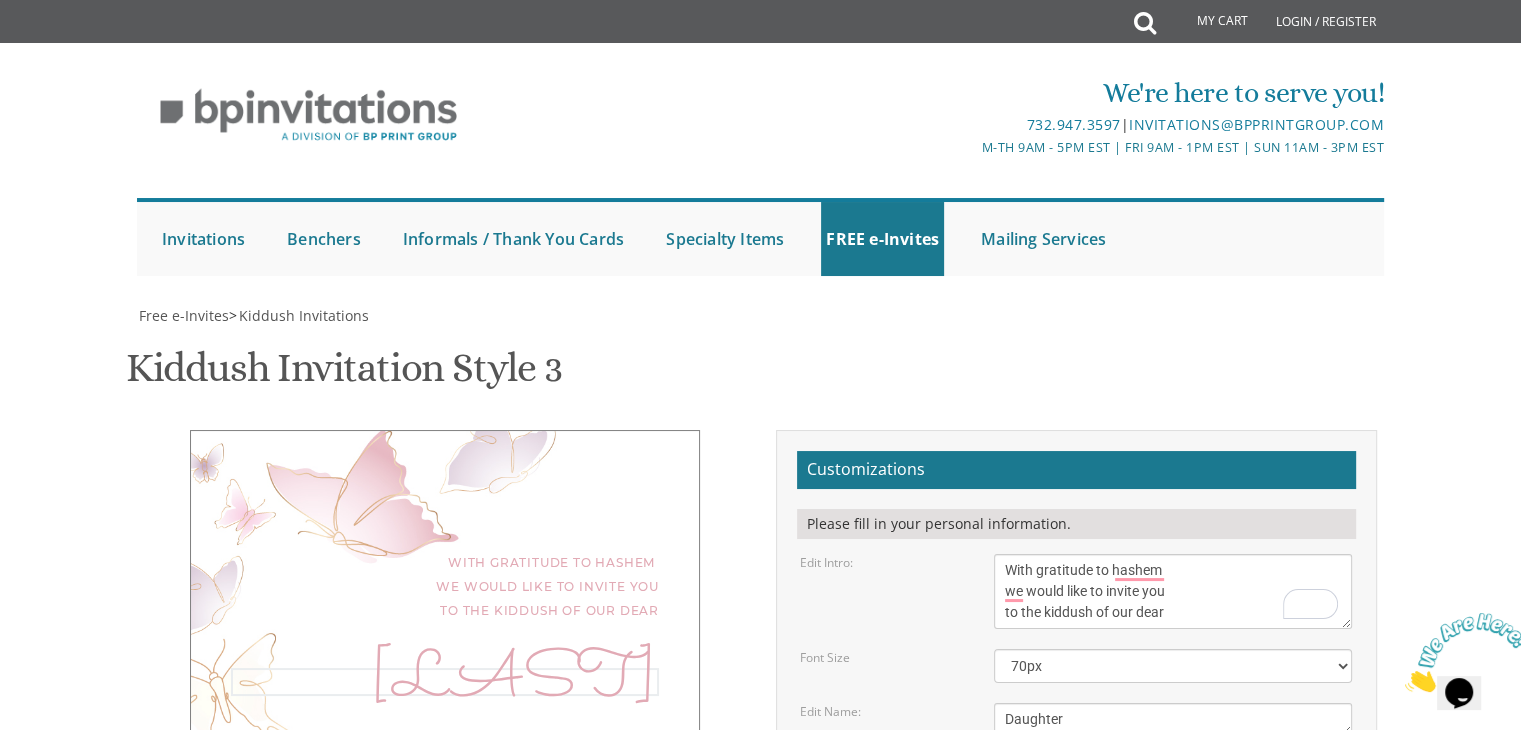 type on "Daughter" 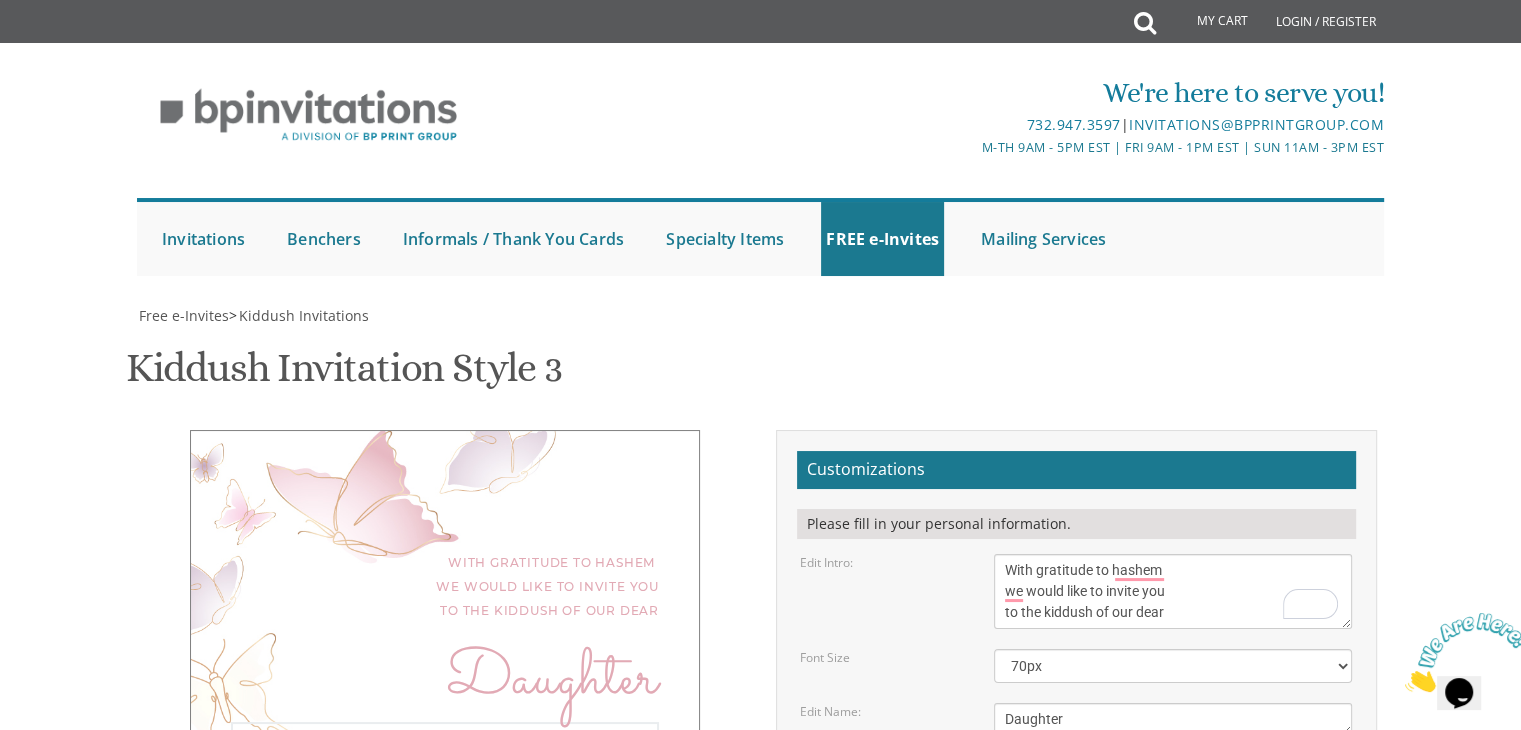 click on "This Shabbos, Parshas Vayigash
at our home
[NUMBER] [STREET], [CITY], [STATE]" at bounding box center (1173, 793) 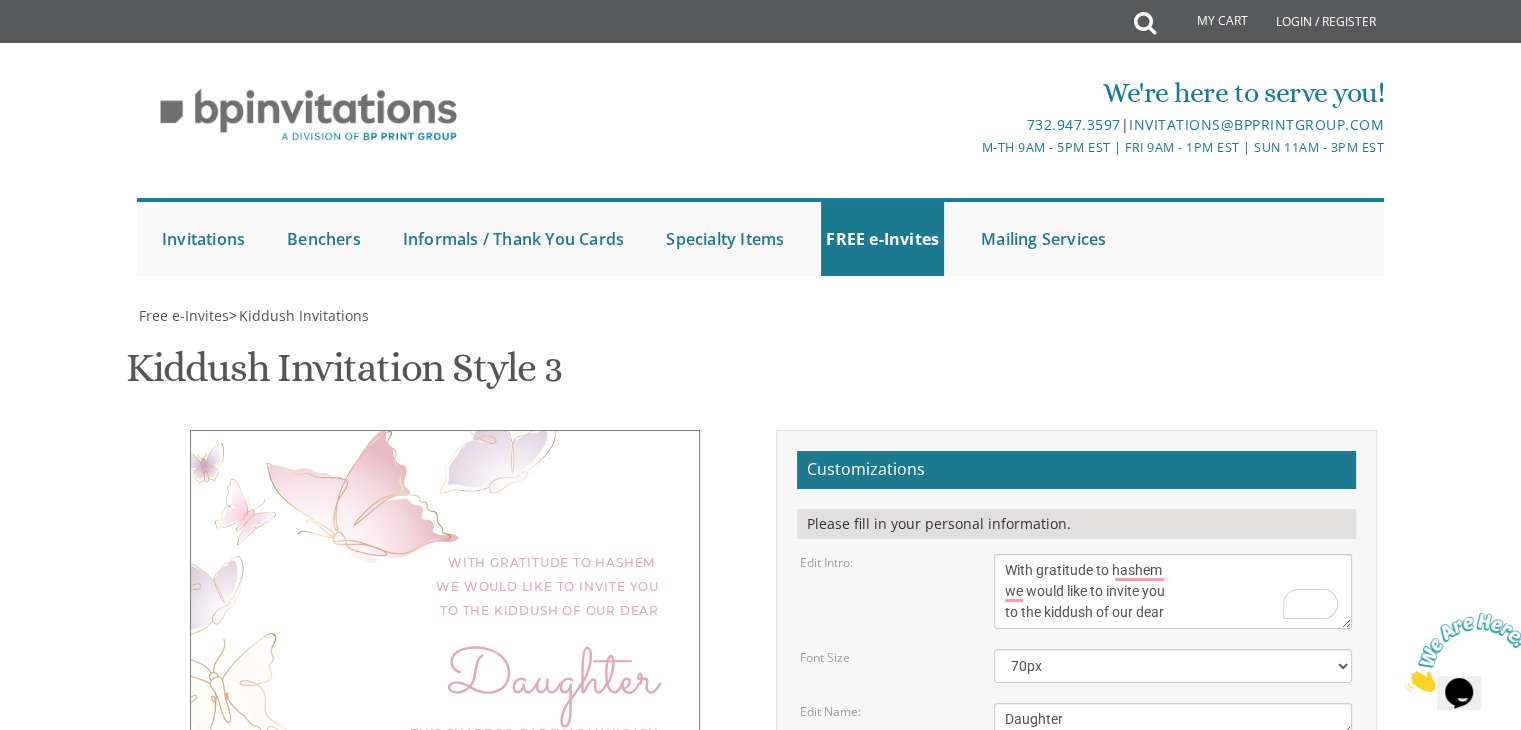 click on "[FIRST] and [LAST] [LAST]
[FIRST] and [LAST] [LAST]
[FIRST] and [LAST] [LAST]" at bounding box center (1173, 888) 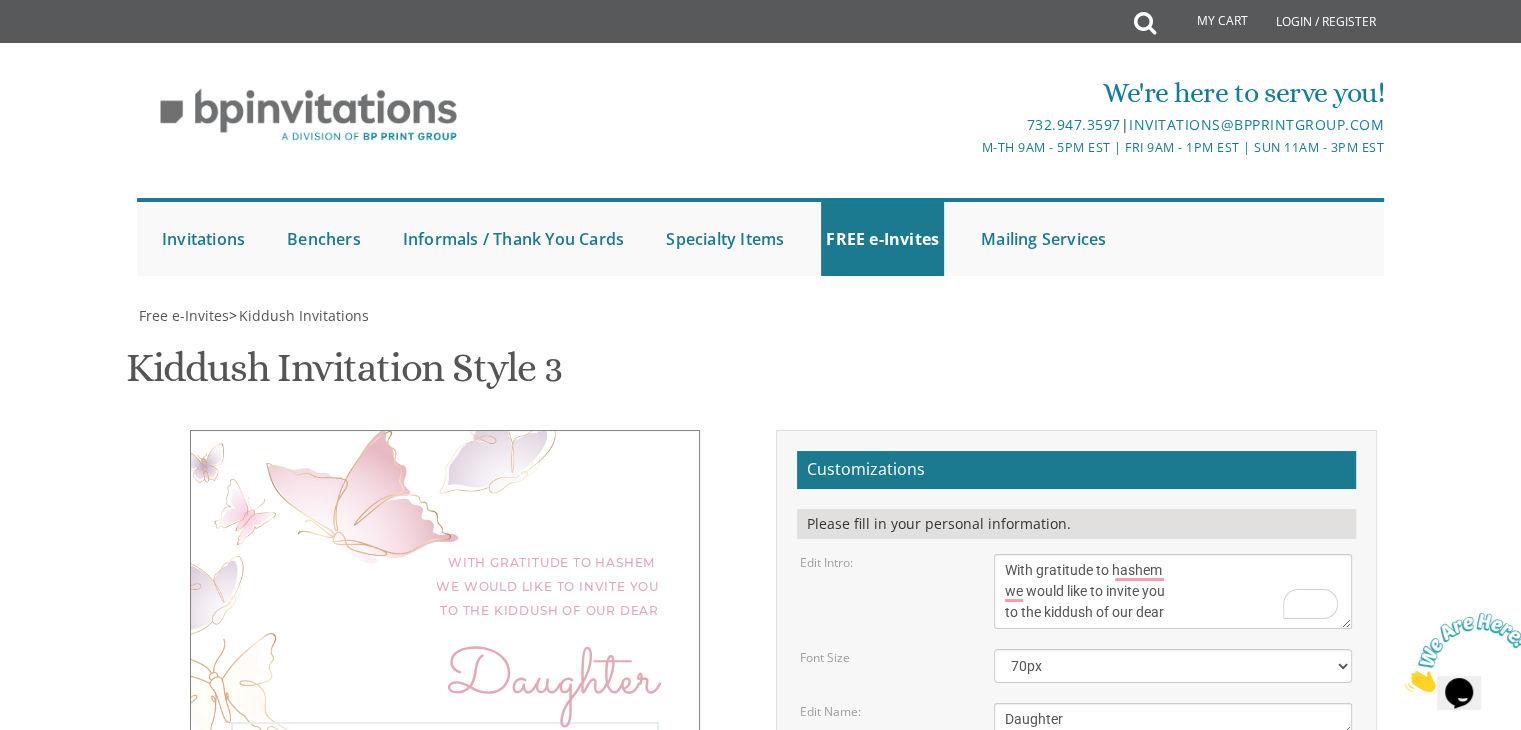 click on "This Shabbos, Parshas Vayigash
at our home
[NUMBER] [STREET], [CITY], [STATE]" at bounding box center (1173, 793) 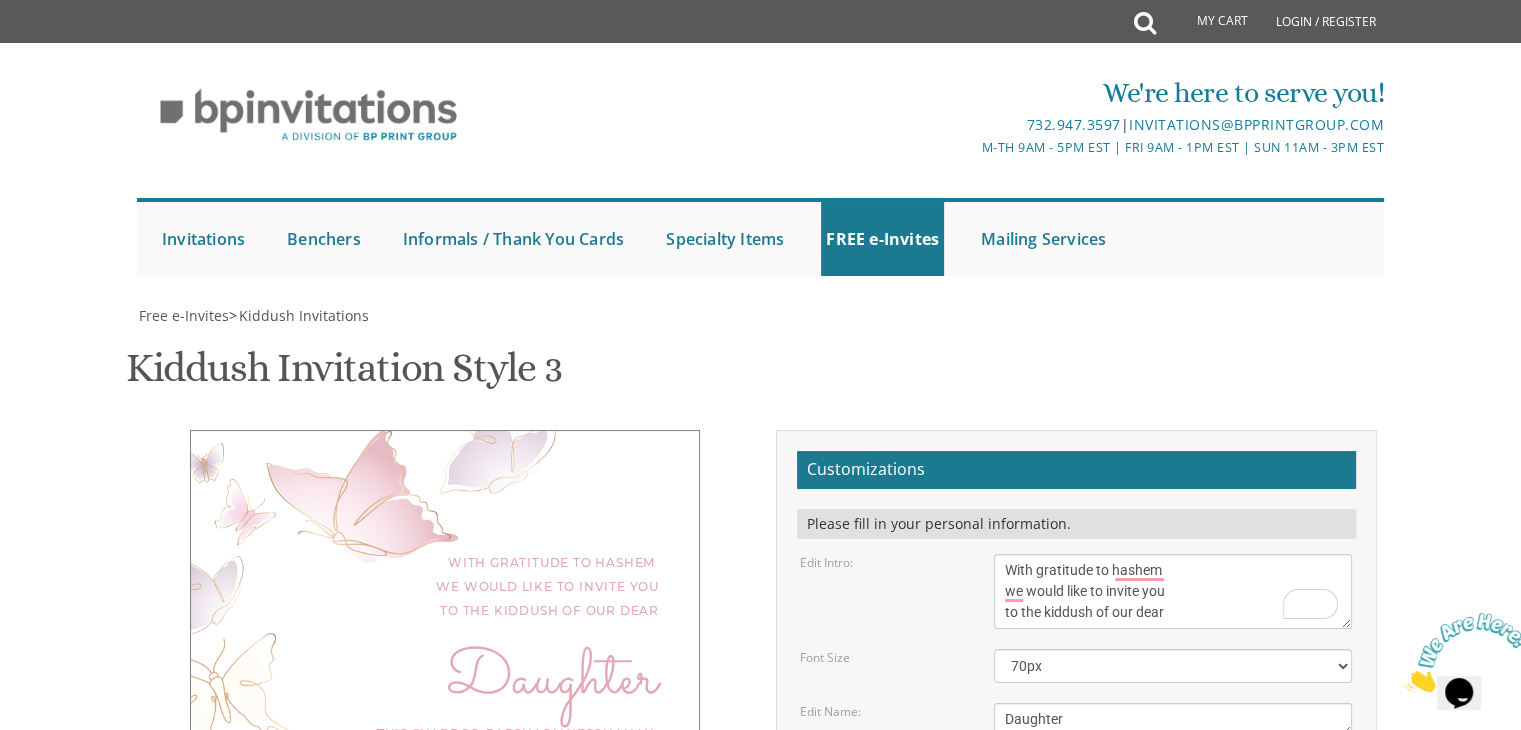 click on "Customizations
Please fill in your personal information.
Edit Intro:
We would like to invite
you to the kiddush of our
dear daughter/granddaughter
Font Size" at bounding box center [1076, 777] 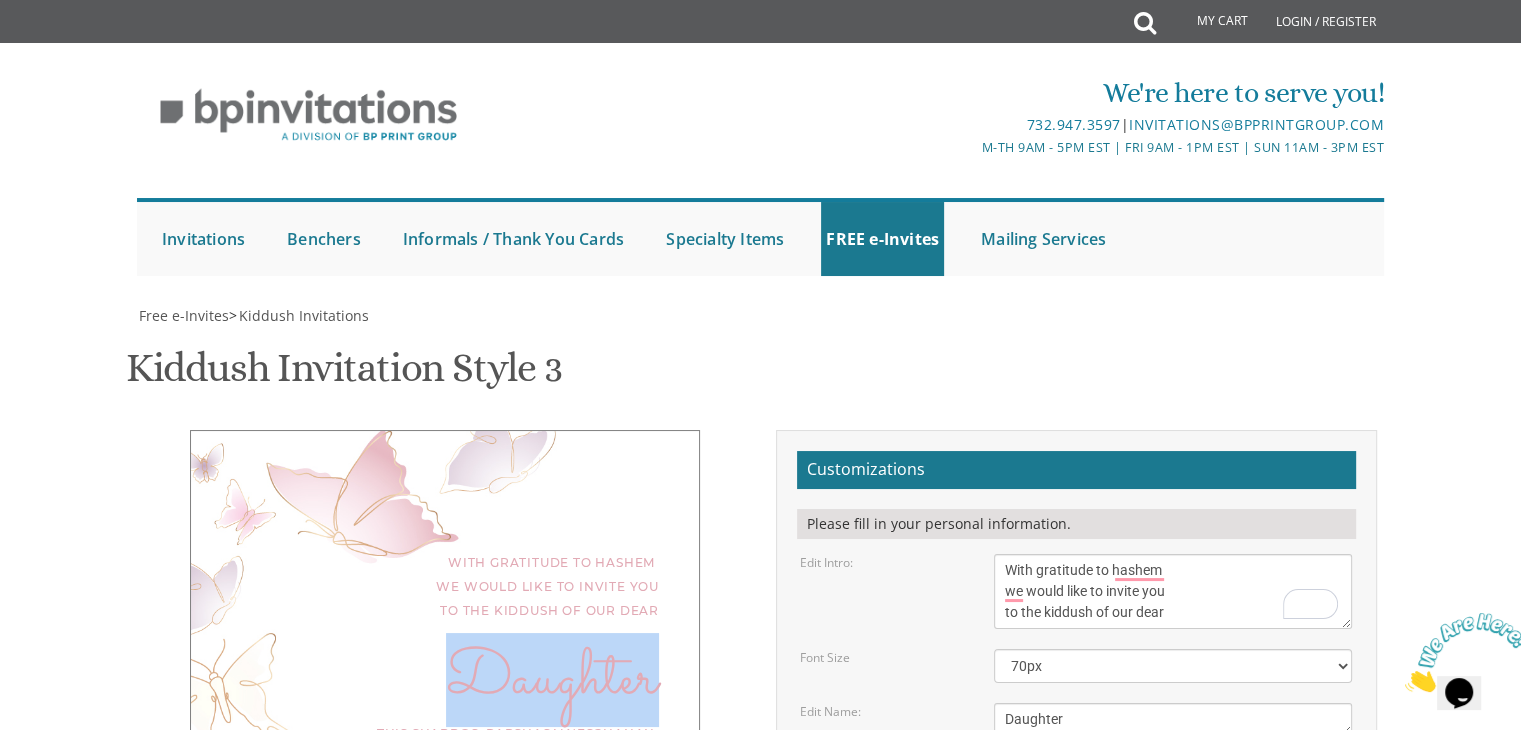 click on "Daughter" at bounding box center [445, 680] 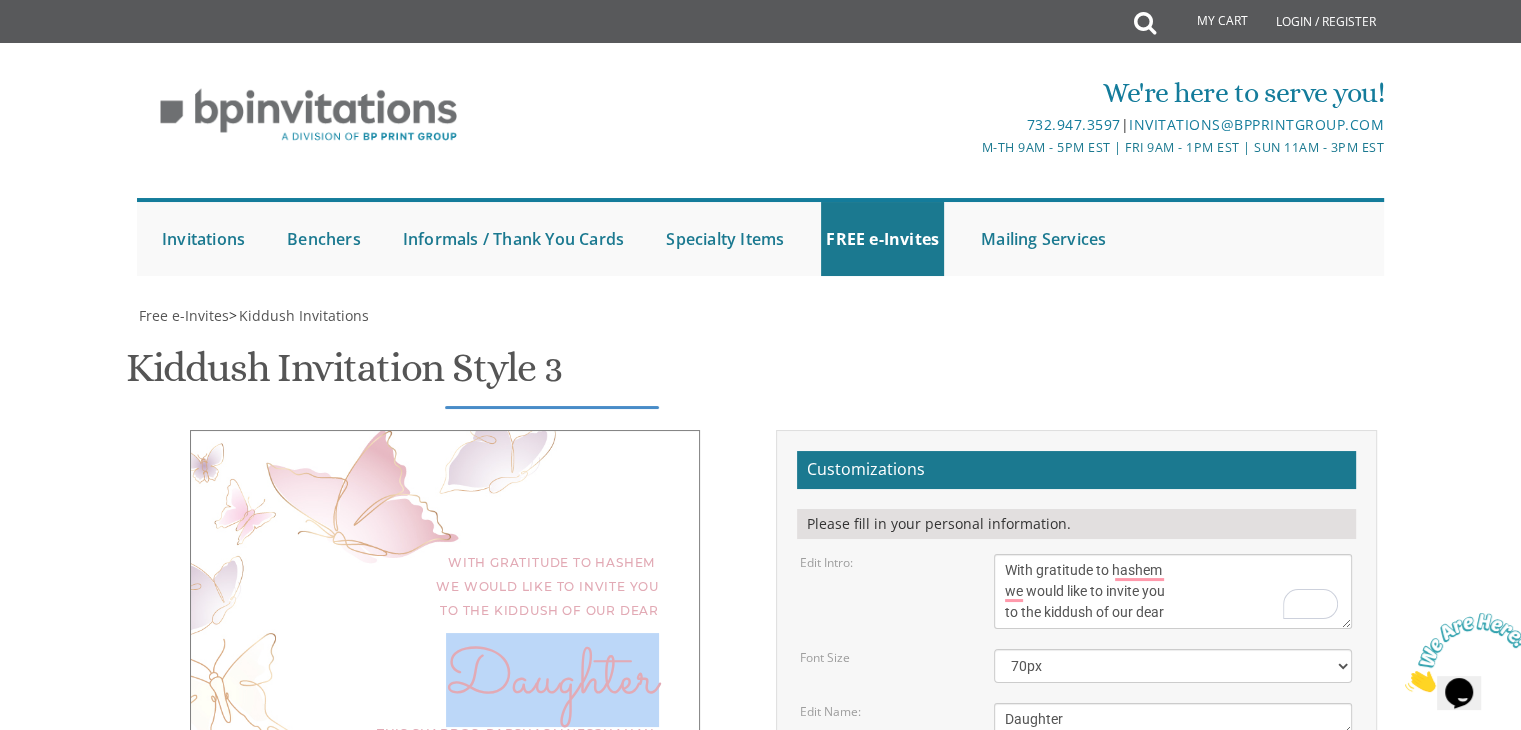 click on "Daughter" at bounding box center (445, 680) 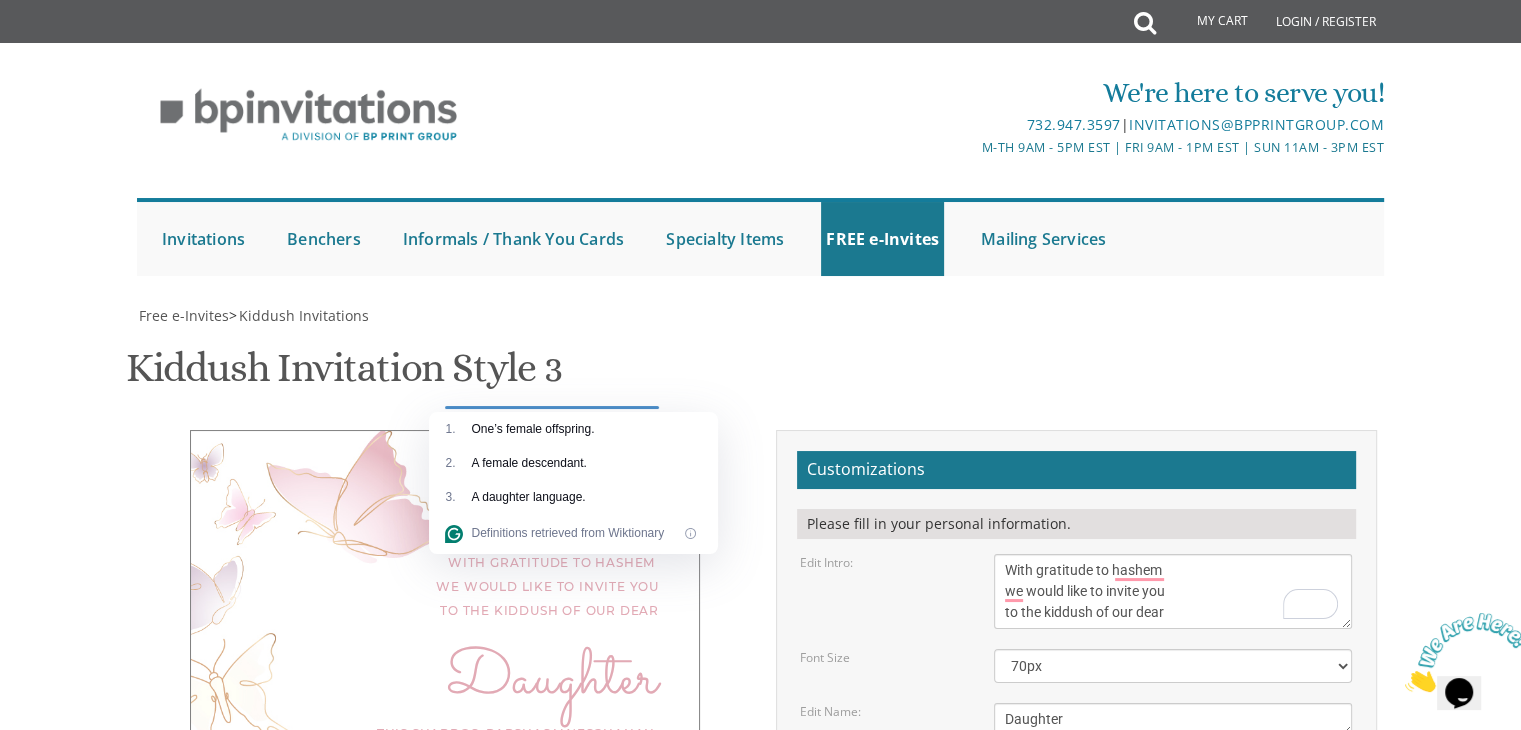 click on "[FIRST] and [LAST] [LAST]
[FIRST] and [LAST] [LAST]
[FIRST] and [LAST] [LAST]" at bounding box center [1173, 888] 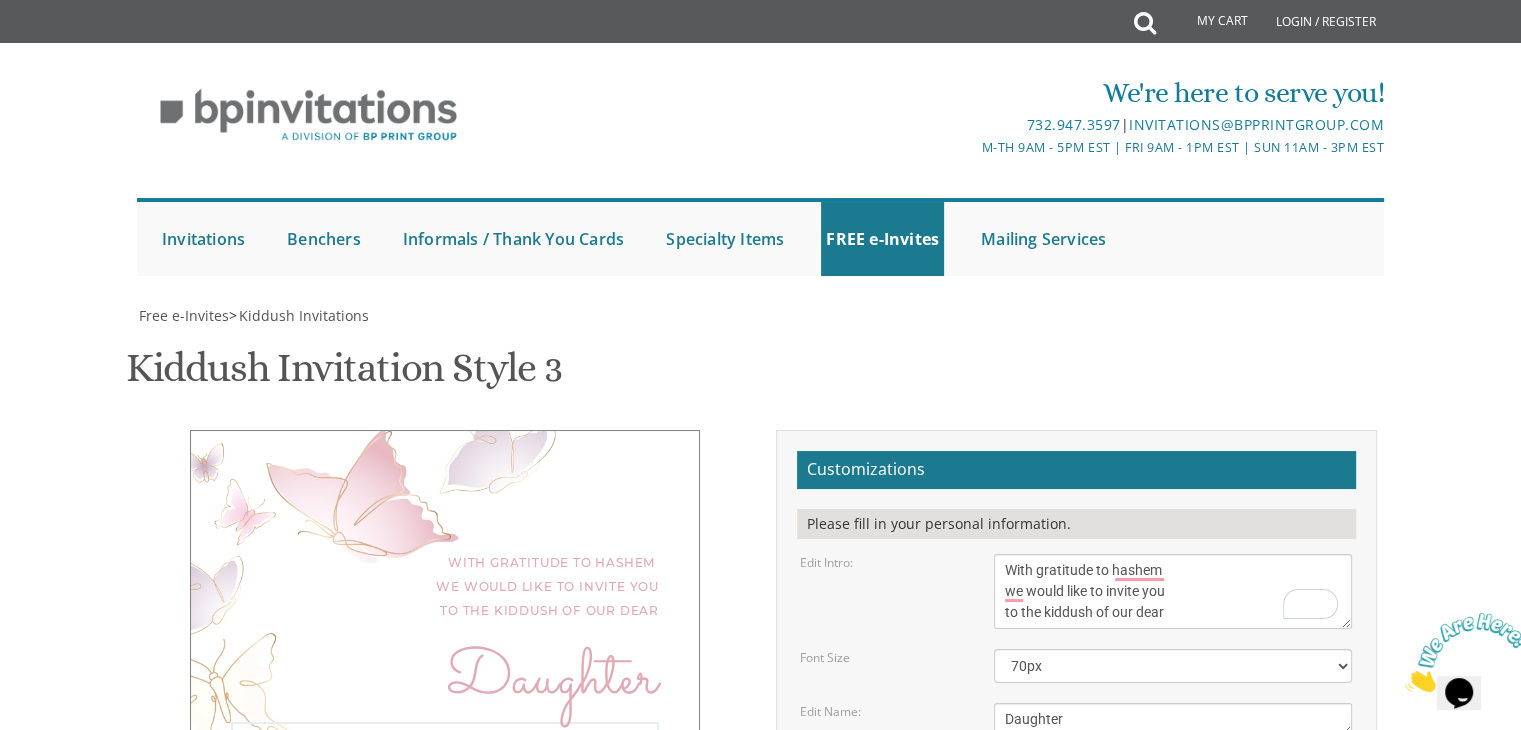 click on "This Shabbos, Parshas Vayigash
at our home
[NUMBER] [STREET], [CITY], [STATE]" at bounding box center [1173, 793] 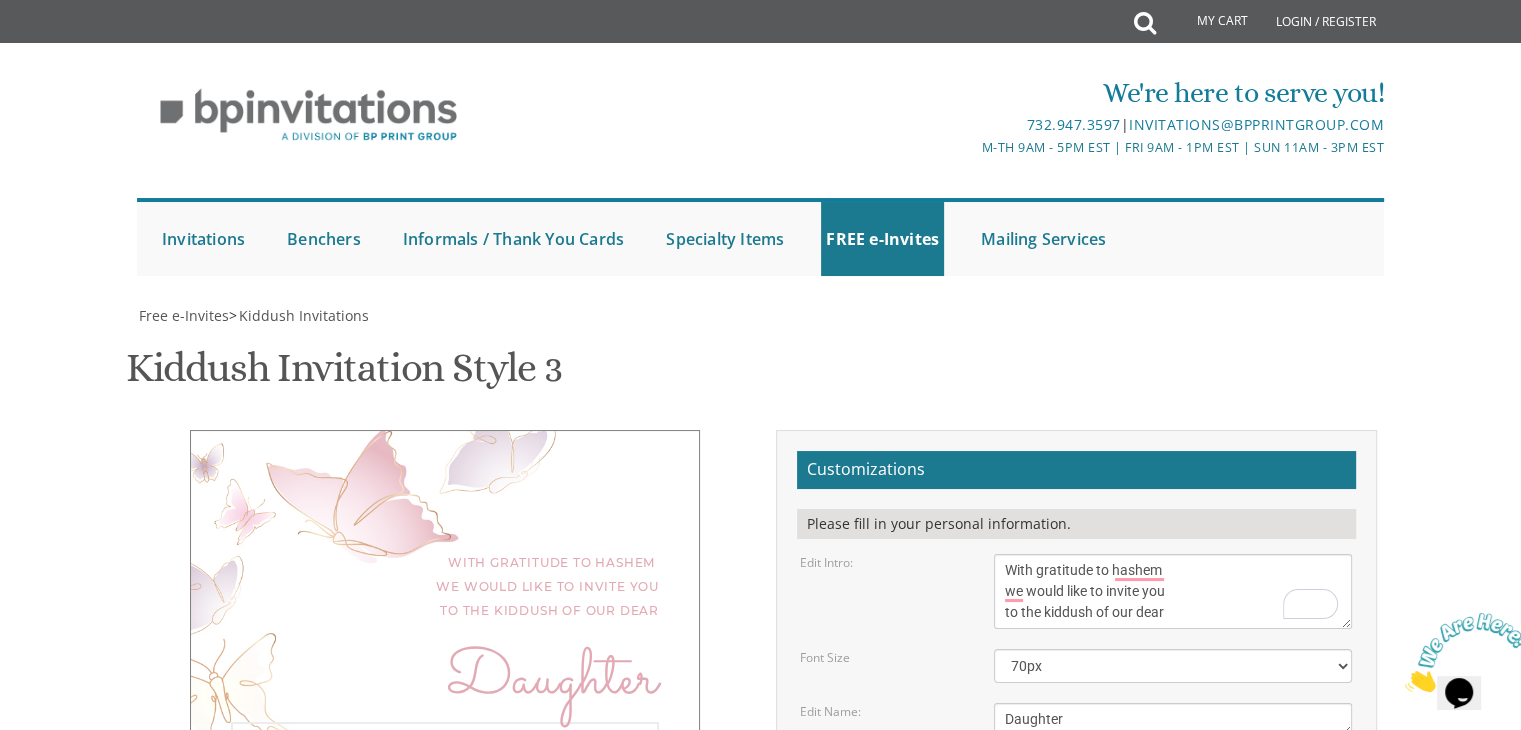 scroll, scrollTop: 0, scrollLeft: 0, axis: both 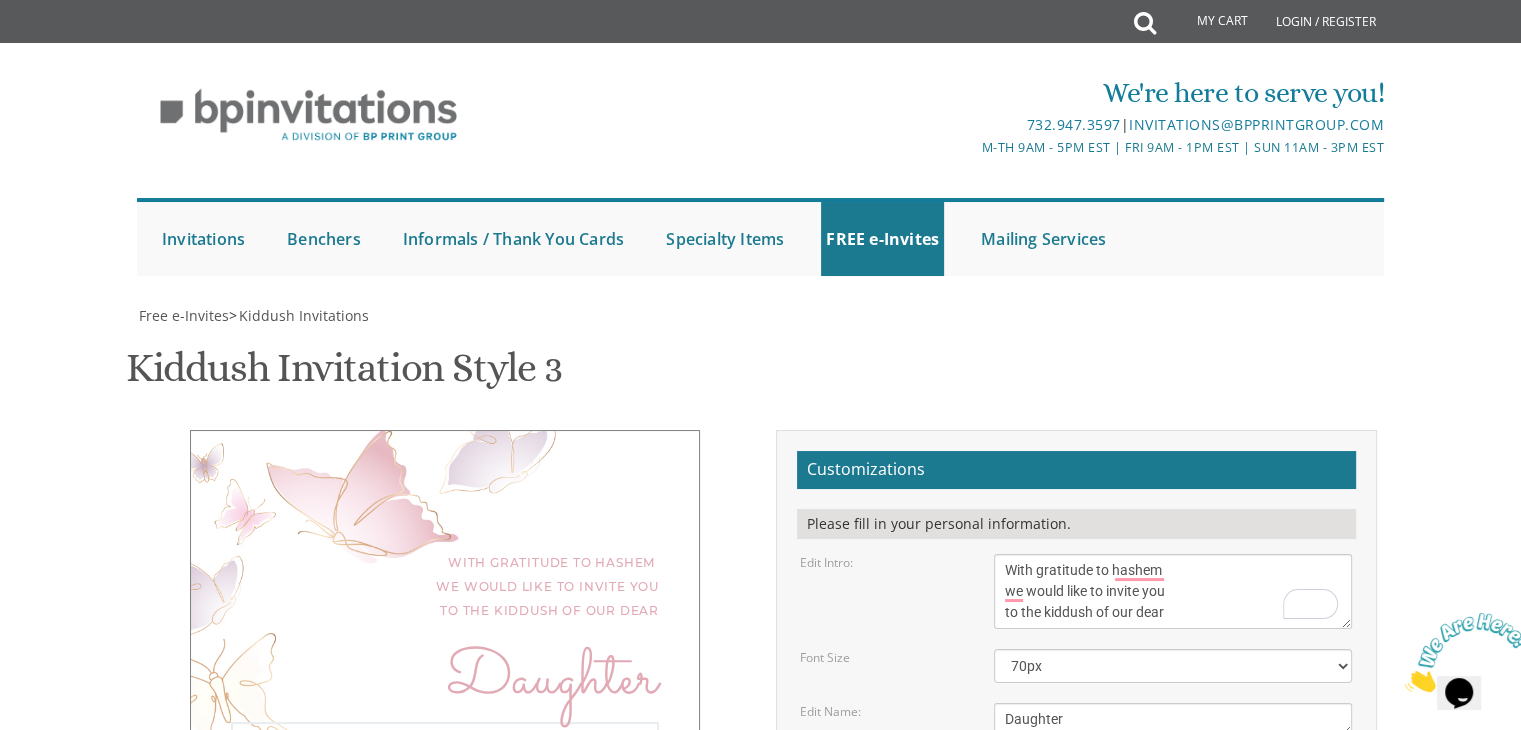 click on "This Shabbos, Parshas Vayigash
at our home
[NUMBER] [STREET], [CITY], [STATE]" at bounding box center (1173, 793) 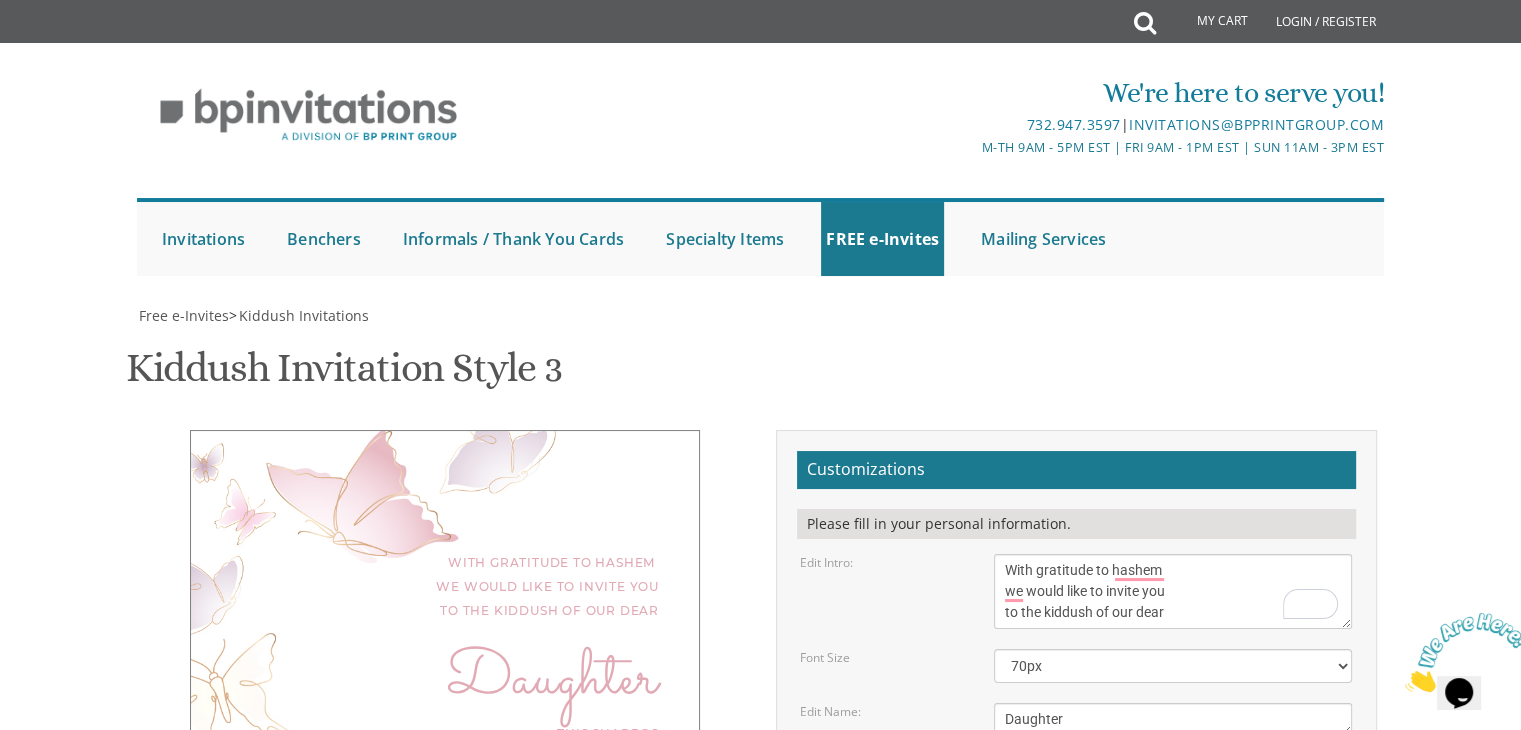 click on "[FIRST] and [LAST] [LAST]
[FIRST] and [LAST] [LAST]
[FIRST] and [LAST] [LAST]" at bounding box center (1173, 888) 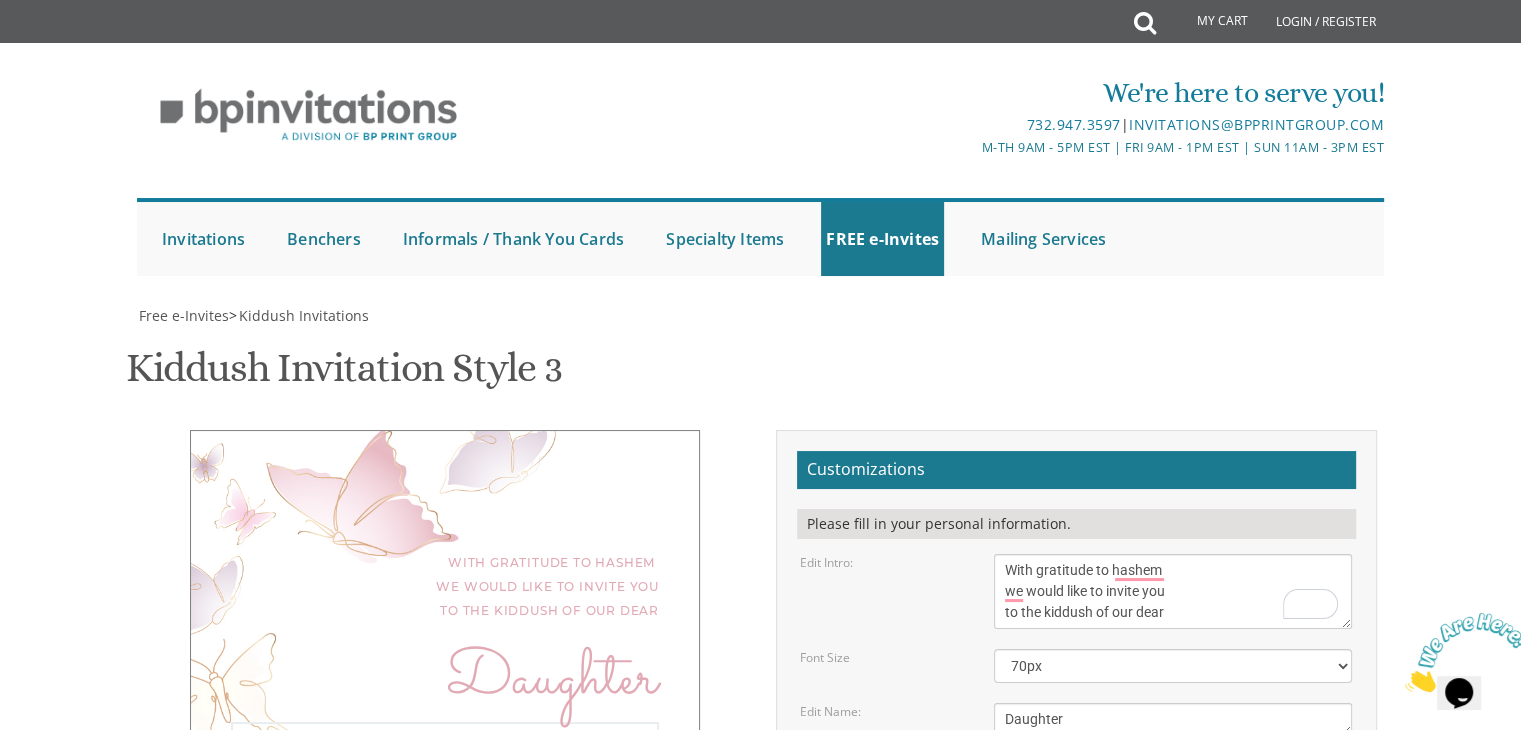 click on "This Shabbos, Parshas Vayigash
at our home
[NUMBER] [STREET], [CITY], [STATE]" at bounding box center (1173, 793) 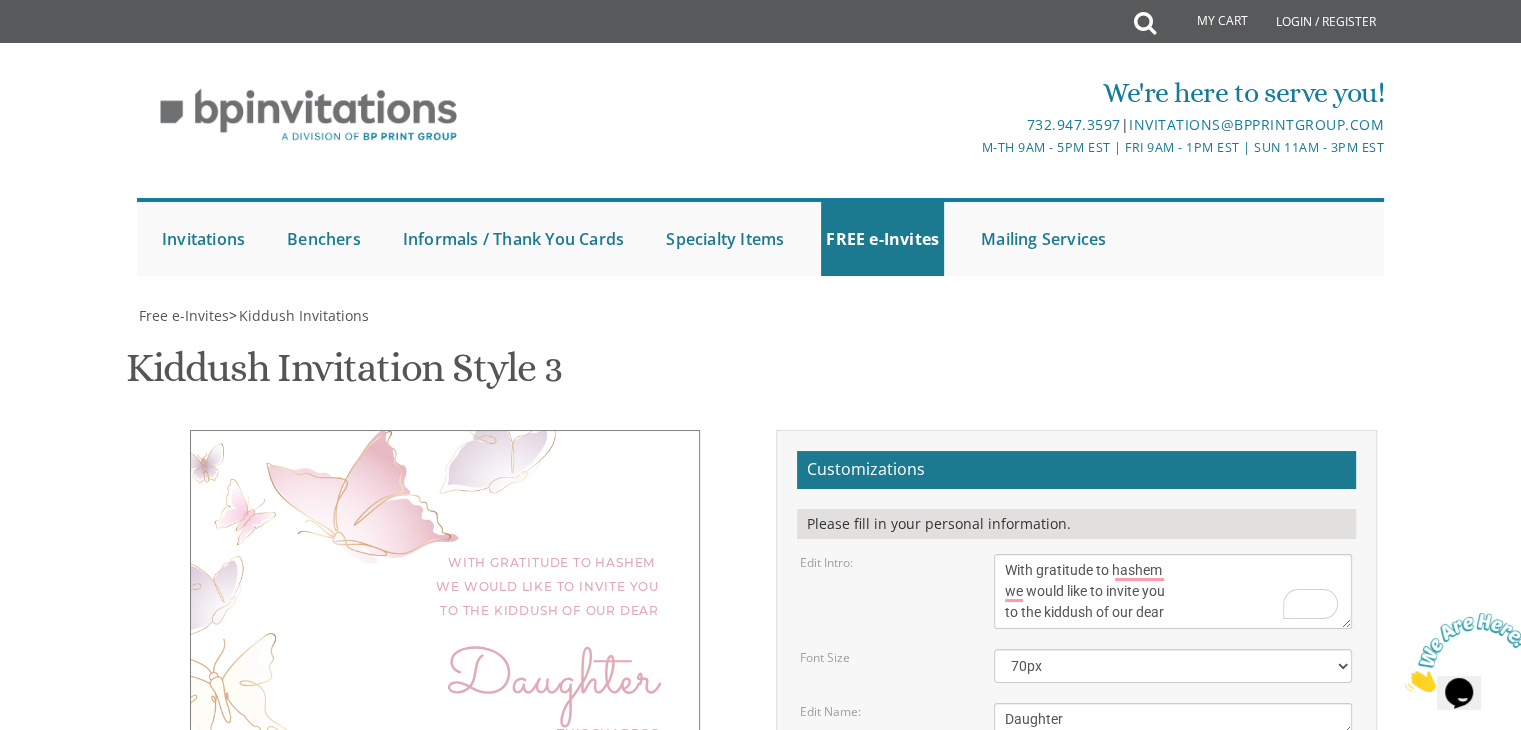 click on "[FIRST] and [LAST] [LAST]
[FIRST] and [LAST] [LAST]
[FIRST] and [LAST] [LAST]" at bounding box center (1173, 888) 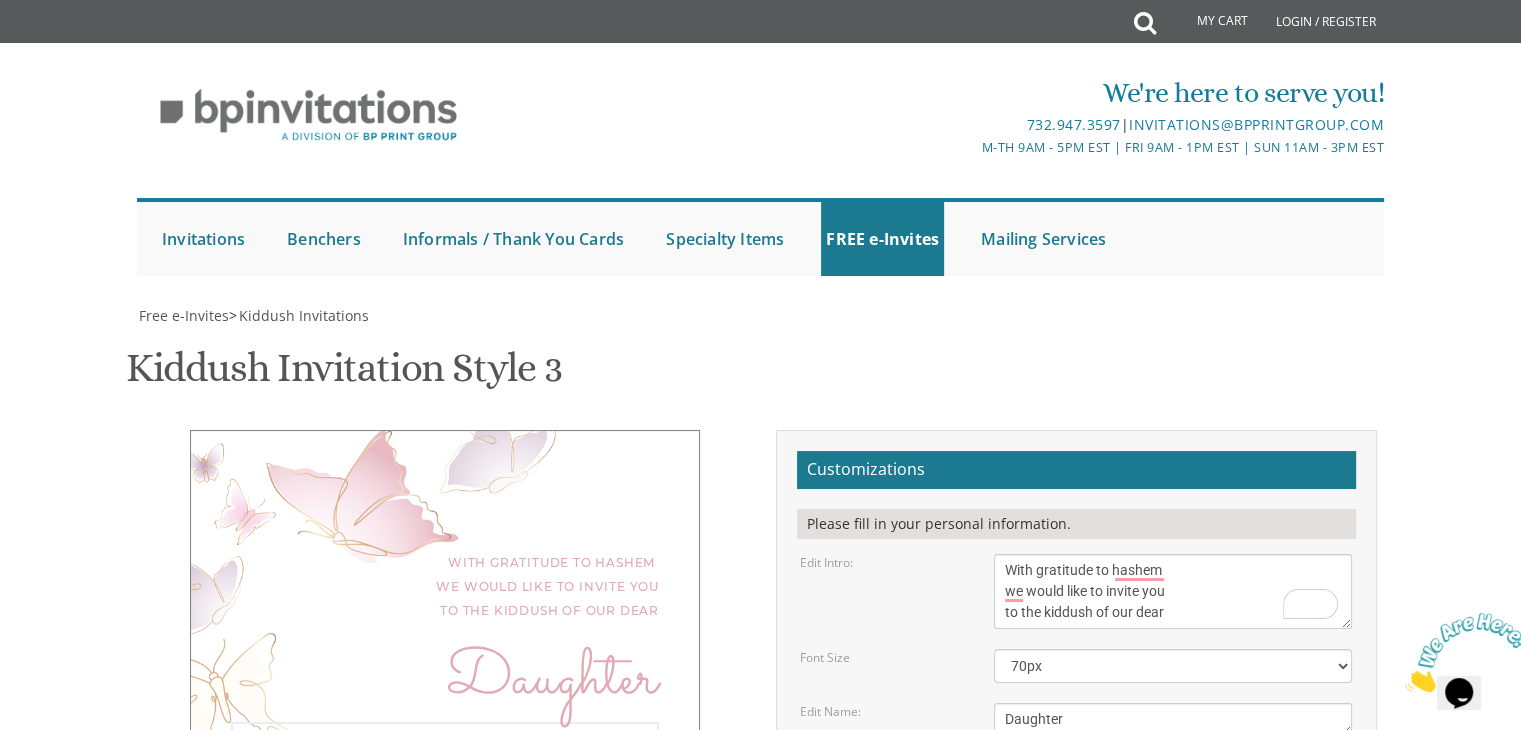 click on "This Shabbos, Parshas Vayigash
at our home
[NUMBER] [STREET], [CITY], [STATE]" at bounding box center (1173, 793) 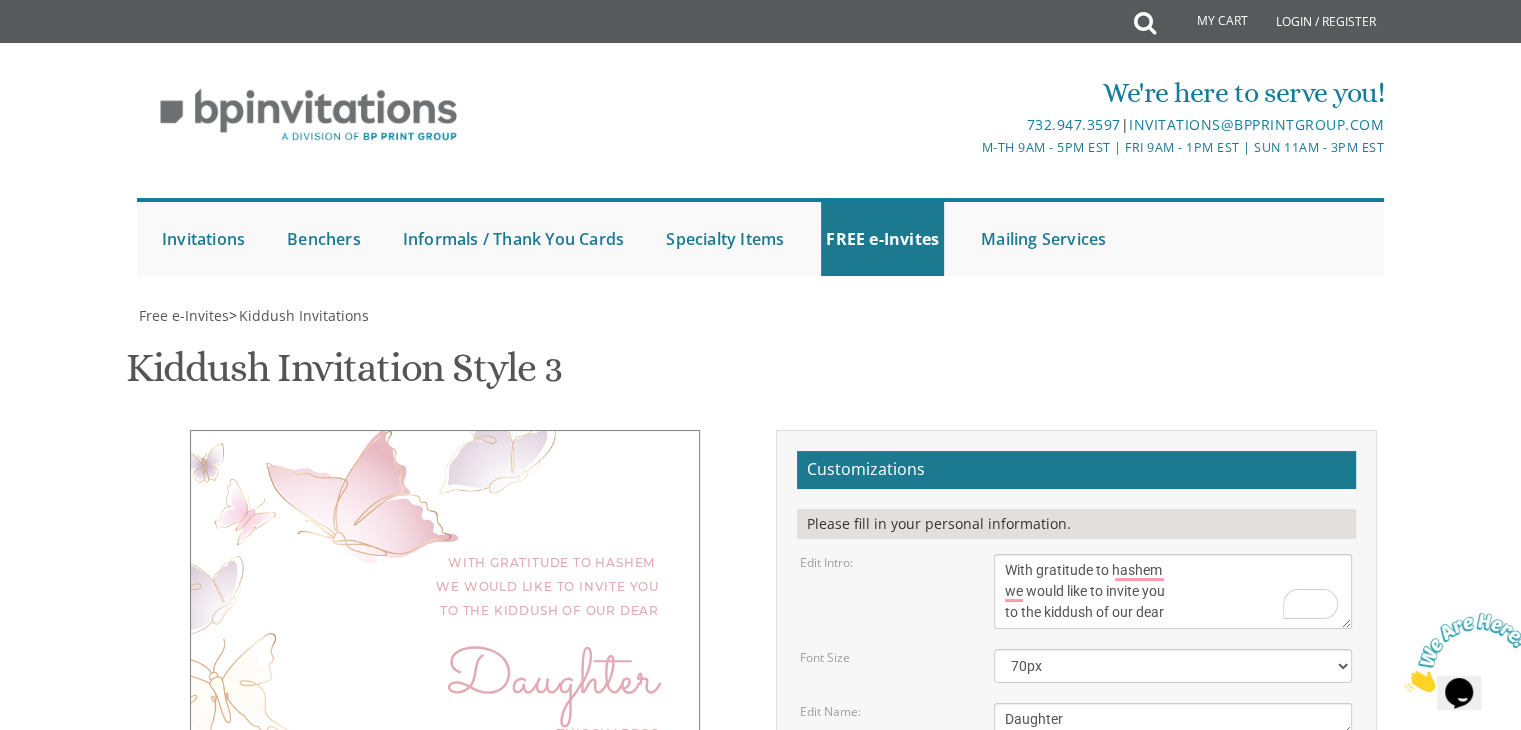 click on "[FIRST] and [LAST] [LAST]
[FIRST] and [LAST] [LAST]
[FIRST] and [LAST] [LAST]" at bounding box center (1173, 888) 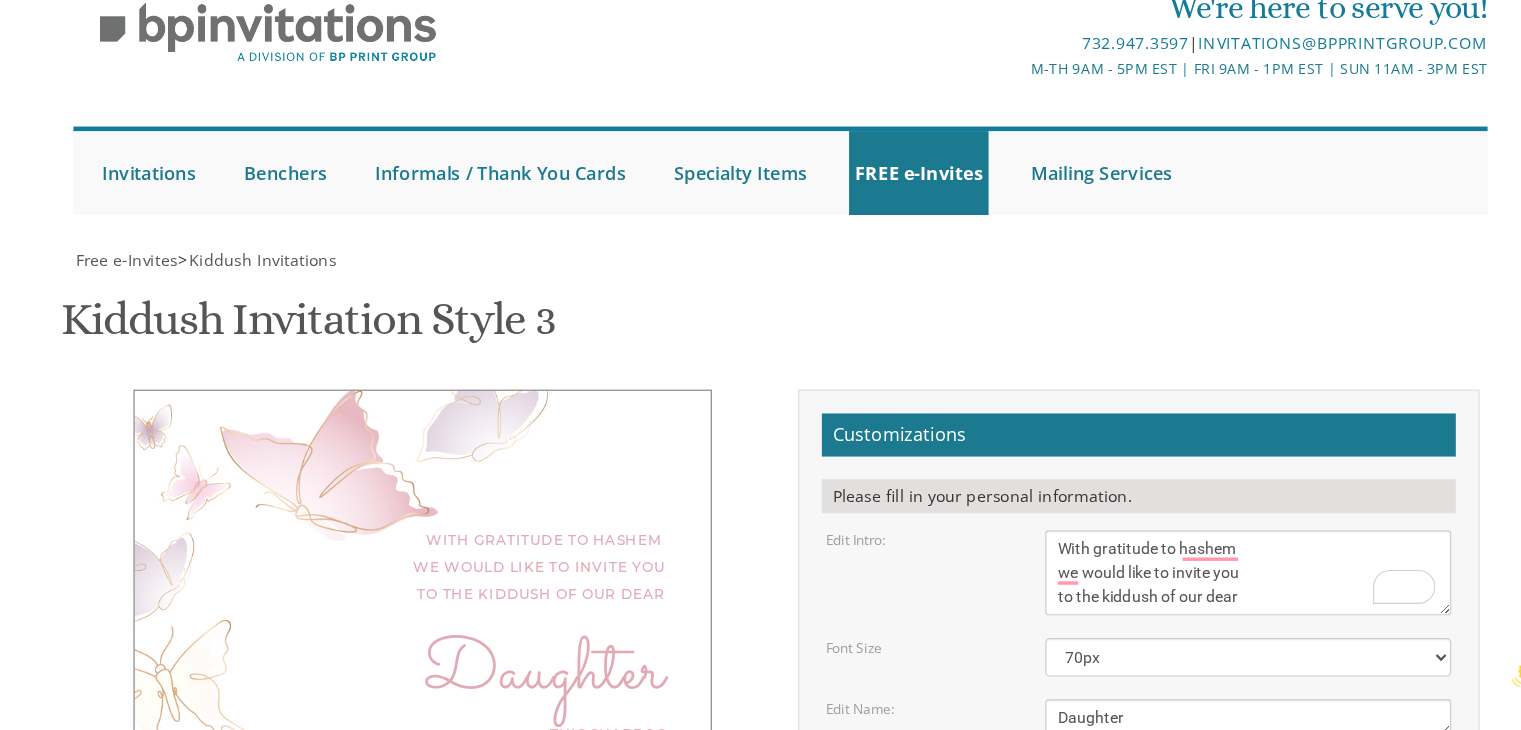 scroll, scrollTop: 316, scrollLeft: 0, axis: vertical 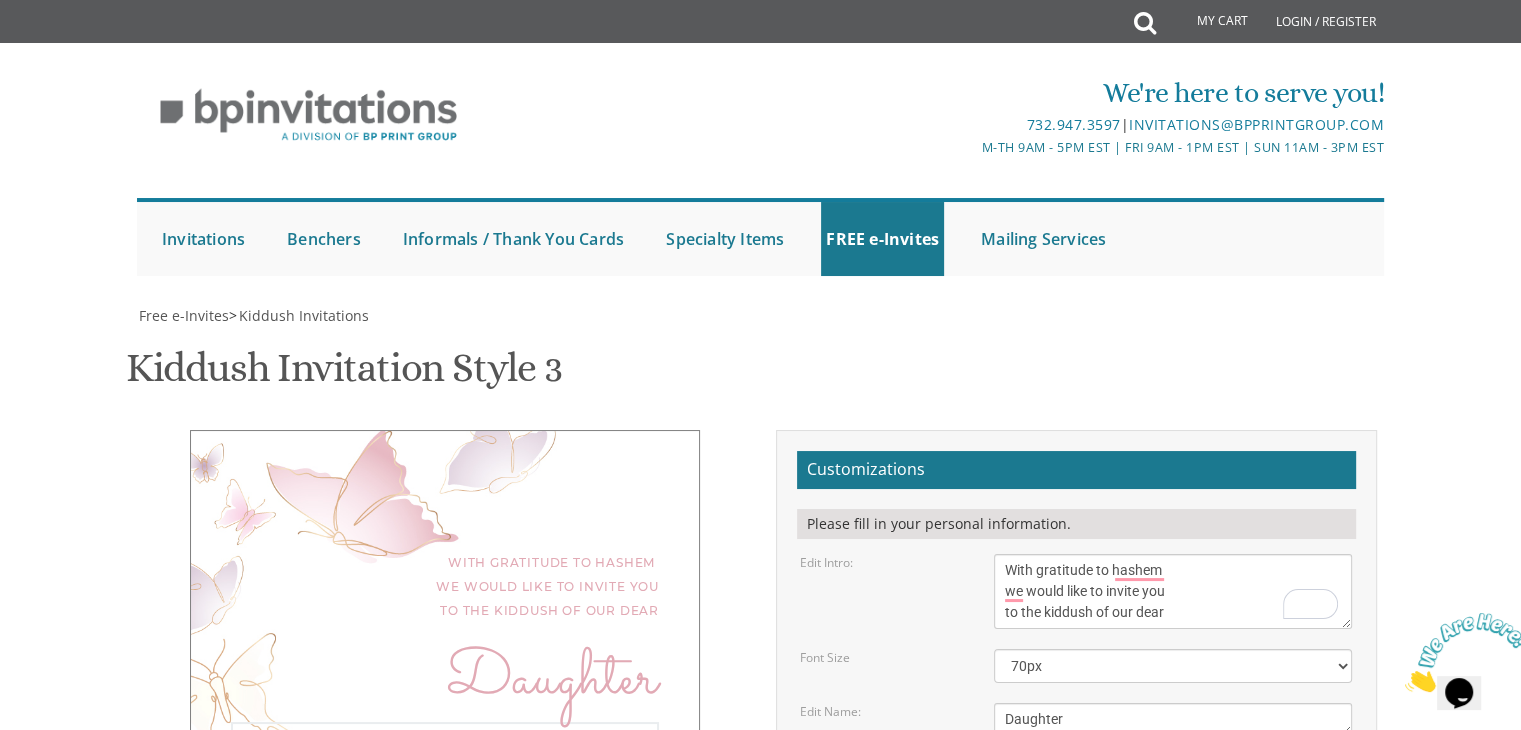 click on "This Shabbos, Parshas Vayigash
at our home
[NUMBER] [STREET], [CITY], [STATE]" at bounding box center [1173, 793] 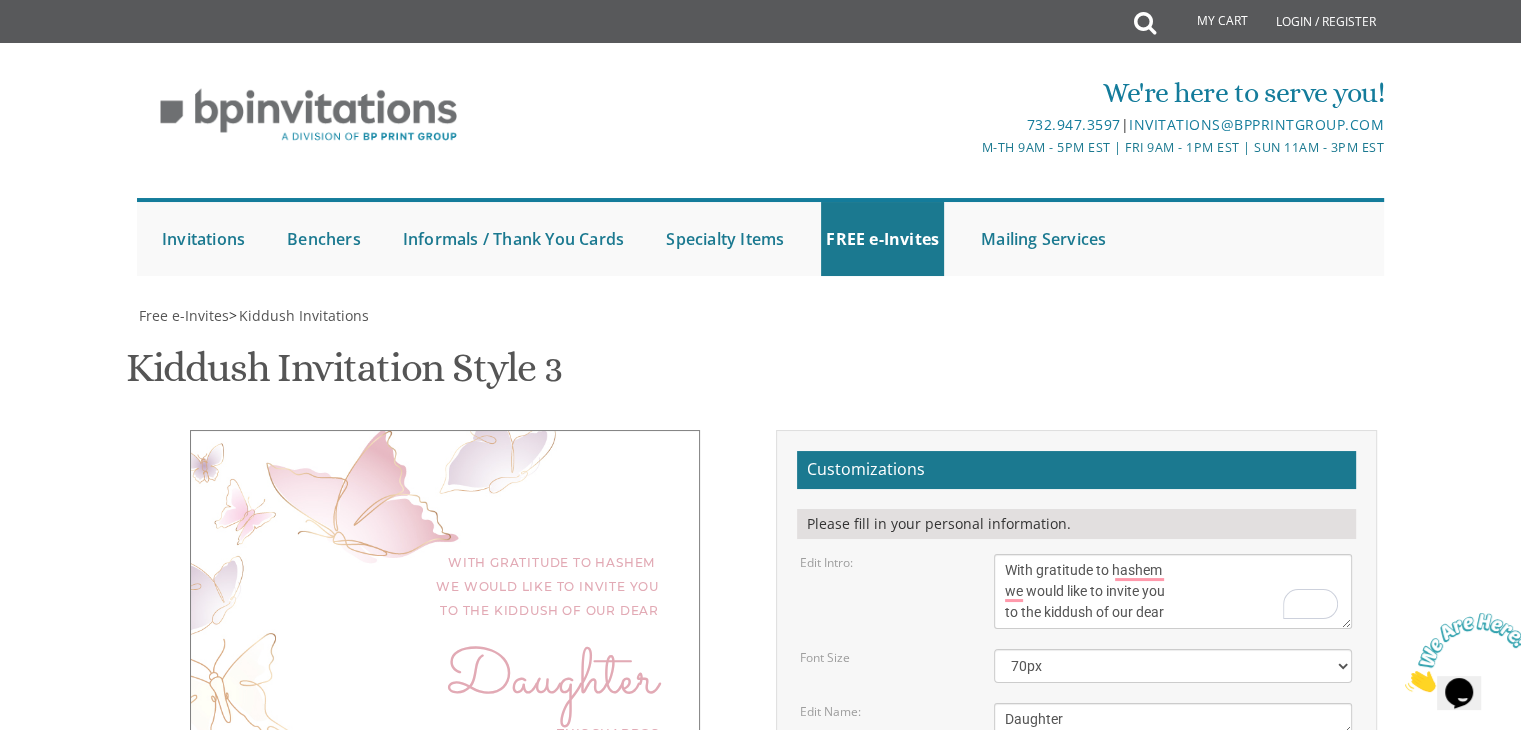 click on "[FIRST] and [LAST] [LAST]
[FIRST] and [LAST] [LAST]
[FIRST] and [LAST] [LAST]" at bounding box center (1173, 888) 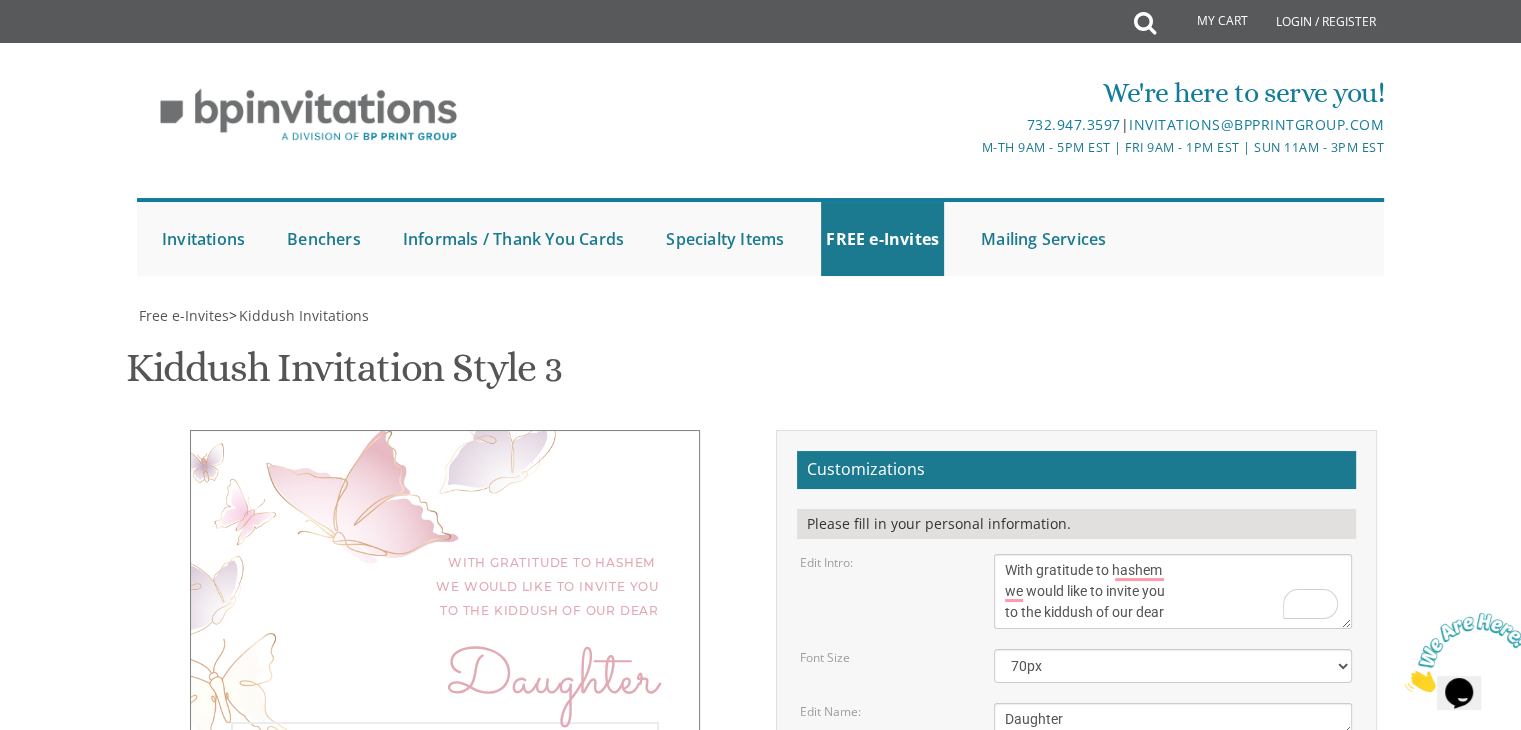 click on "This Shabbos, Parshas Vayigash
at our home
[NUMBER] [STREET], [CITY], [STATE]" at bounding box center (1173, 793) 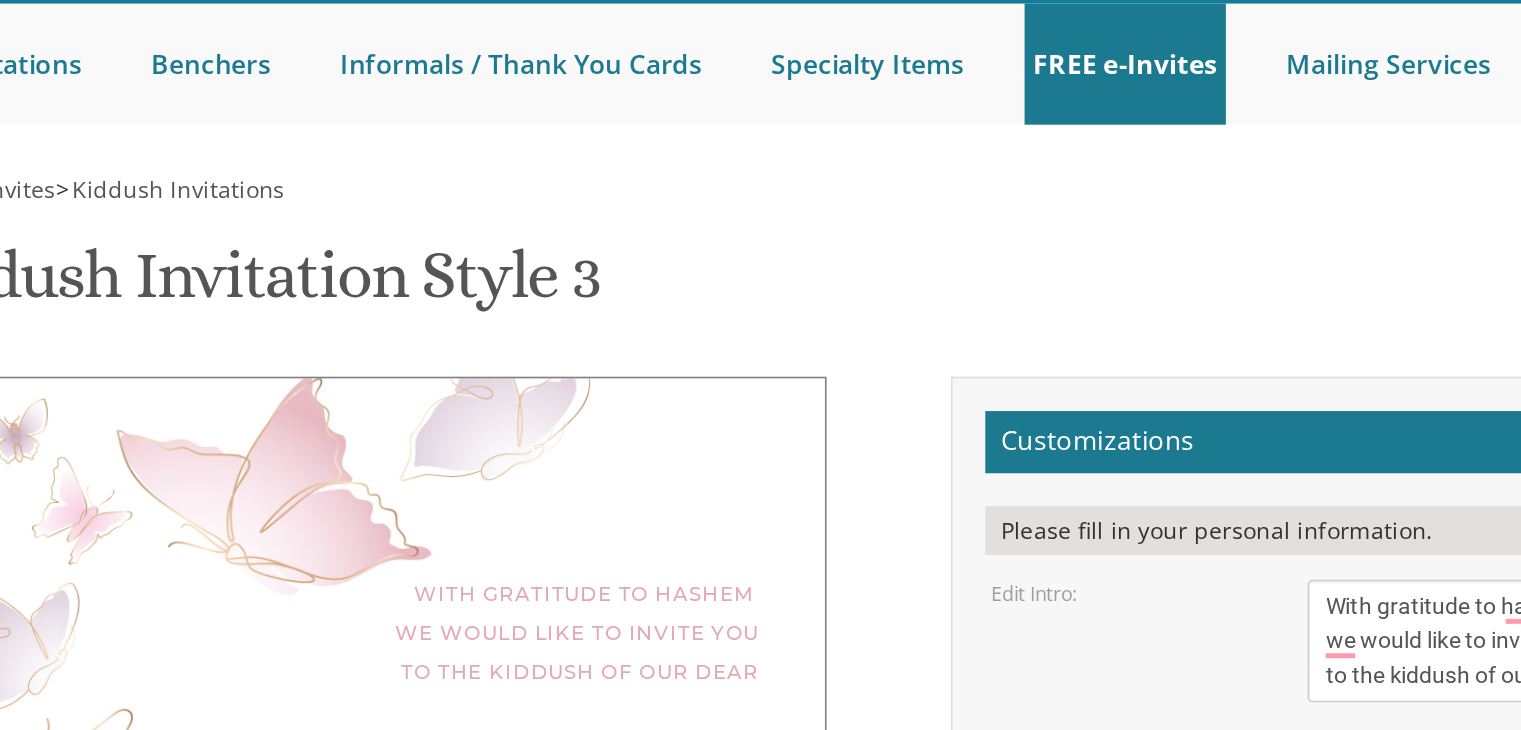 scroll, scrollTop: 316, scrollLeft: 0, axis: vertical 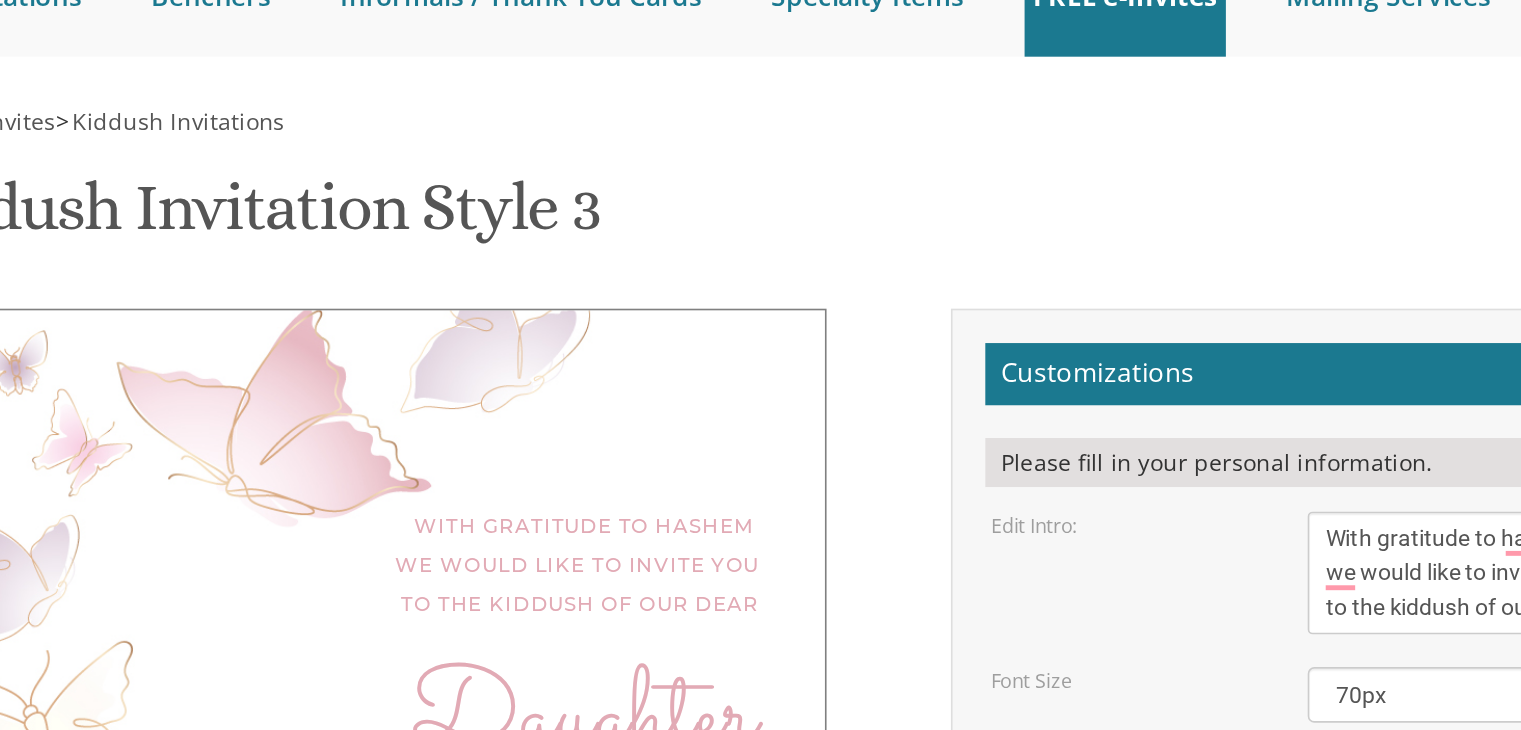 click on "[FIRST] and [LAST] [LAST]
[FIRST] and [LAST] [LAST]
[FIRST] and [LAST] [LAST]" at bounding box center (1173, 888) 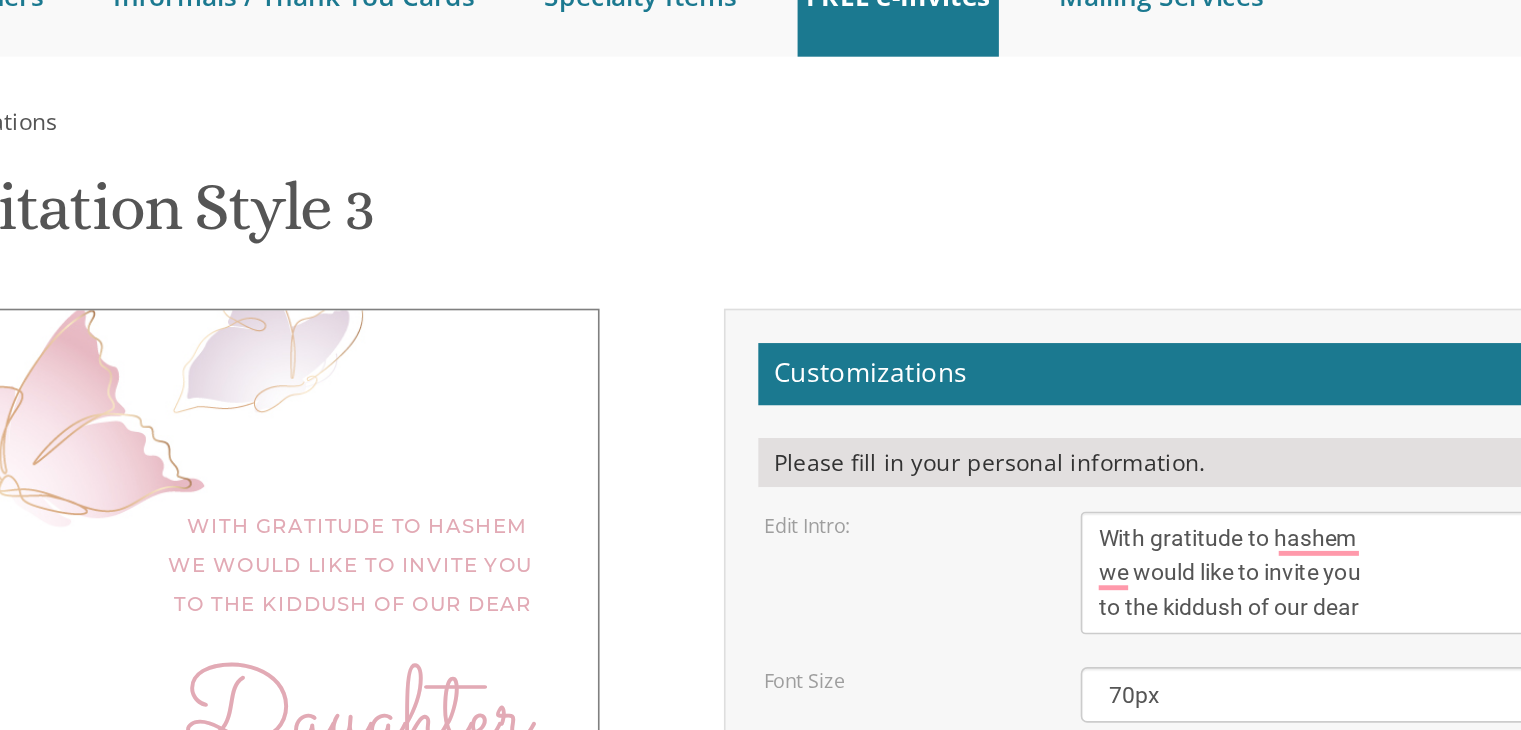 click on "This Shabbos, Parshas Vayigash
at our home
[NUMBER] [STREET], [CITY], [STATE]" at bounding box center [1173, 793] 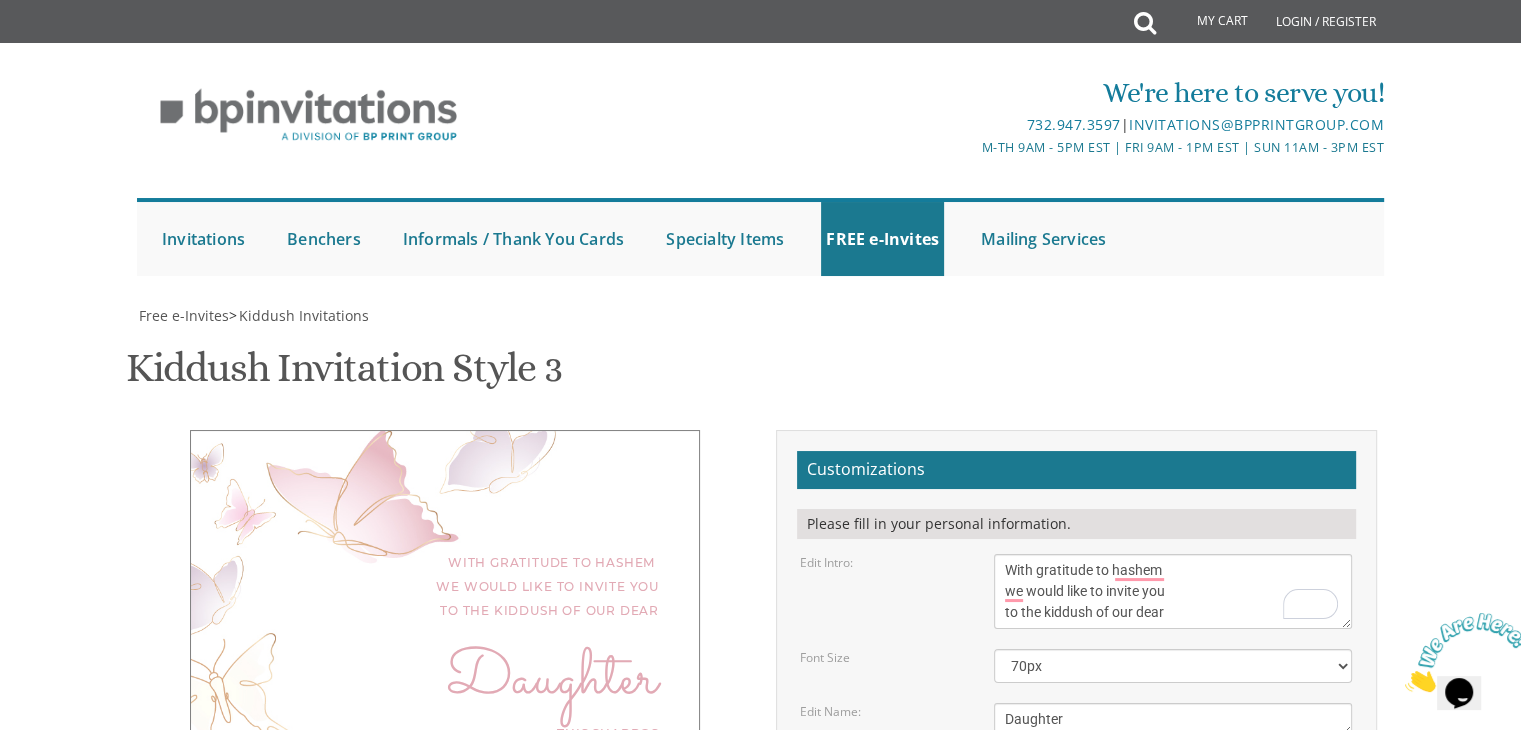 scroll, scrollTop: 202, scrollLeft: 0, axis: vertical 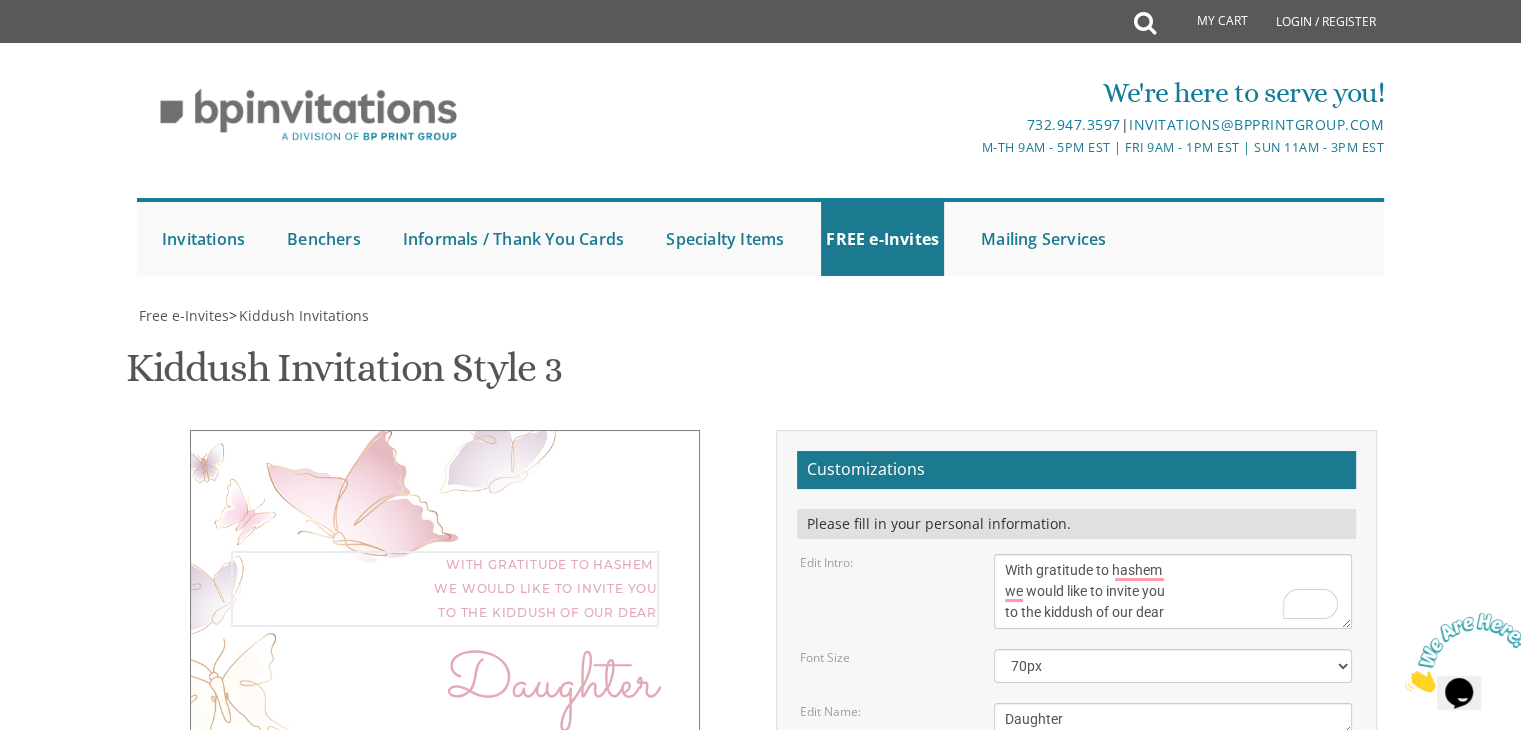 click on "We would like to invite
you to the kiddush of our
dear daughter/granddaughter" at bounding box center [1173, 591] 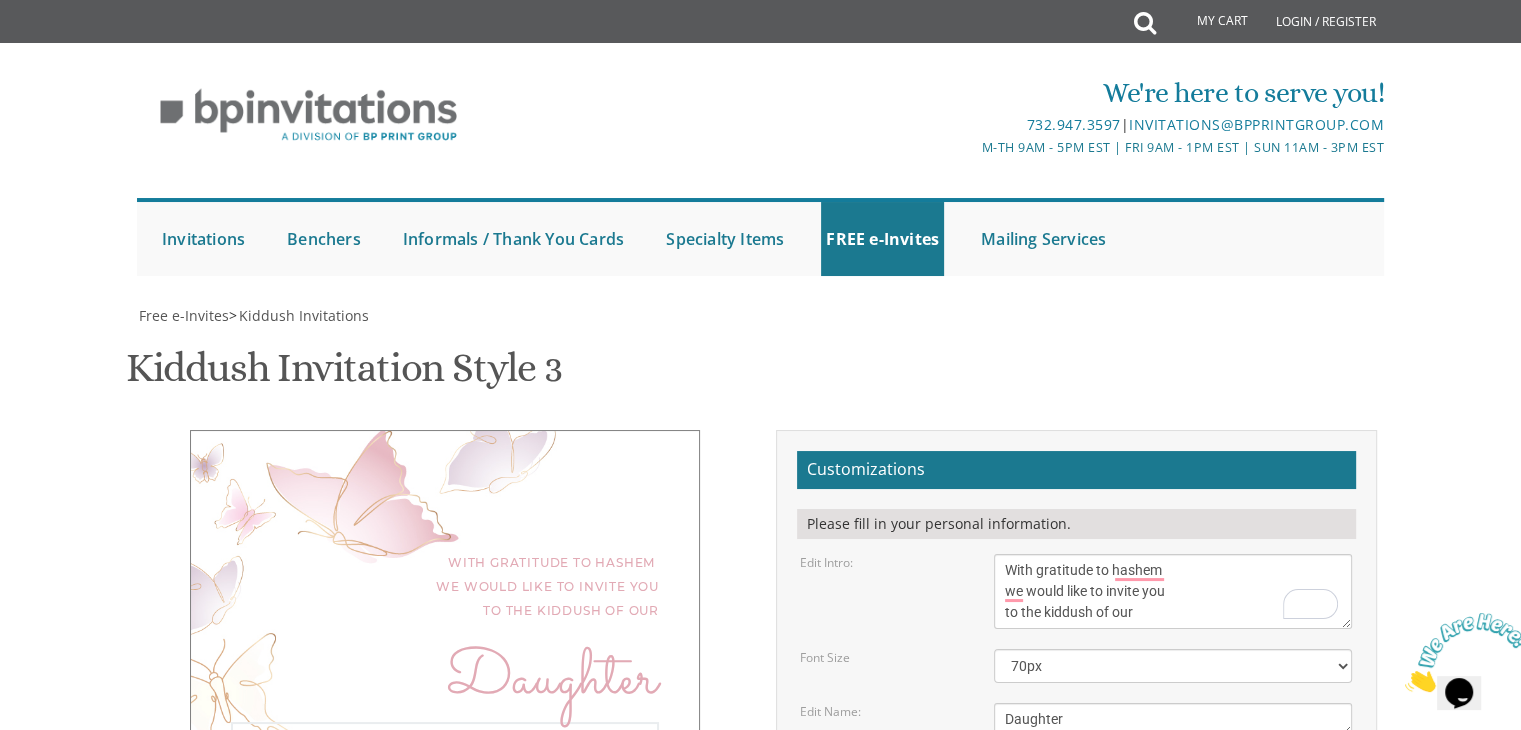 click on "This Shabbos, Parshas Vayigash
at our home
[NUMBER] [STREET], [CITY], [STATE]" at bounding box center (1173, 793) 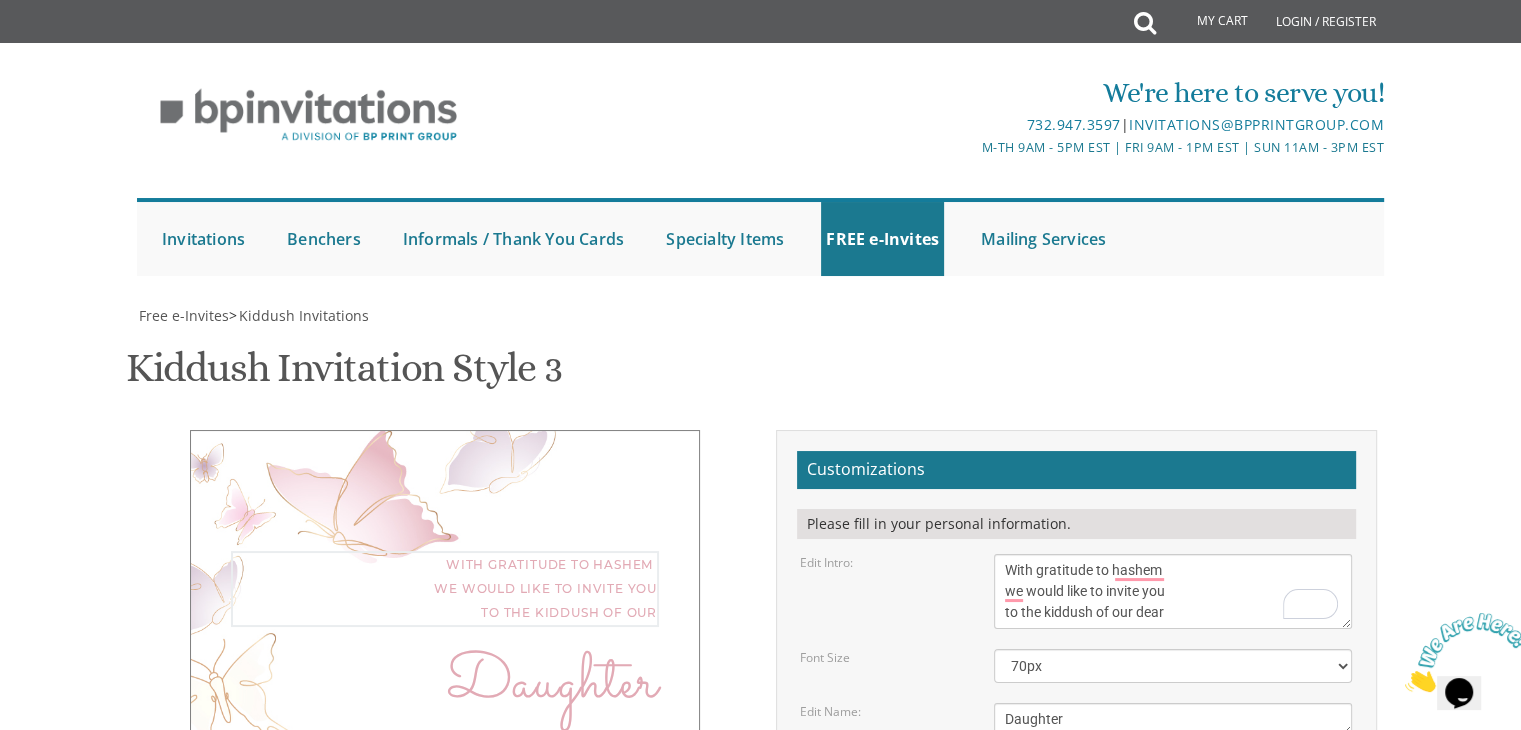 type on "With gratitude to hashem
we would like to invite you
to the kiddush of our dear" 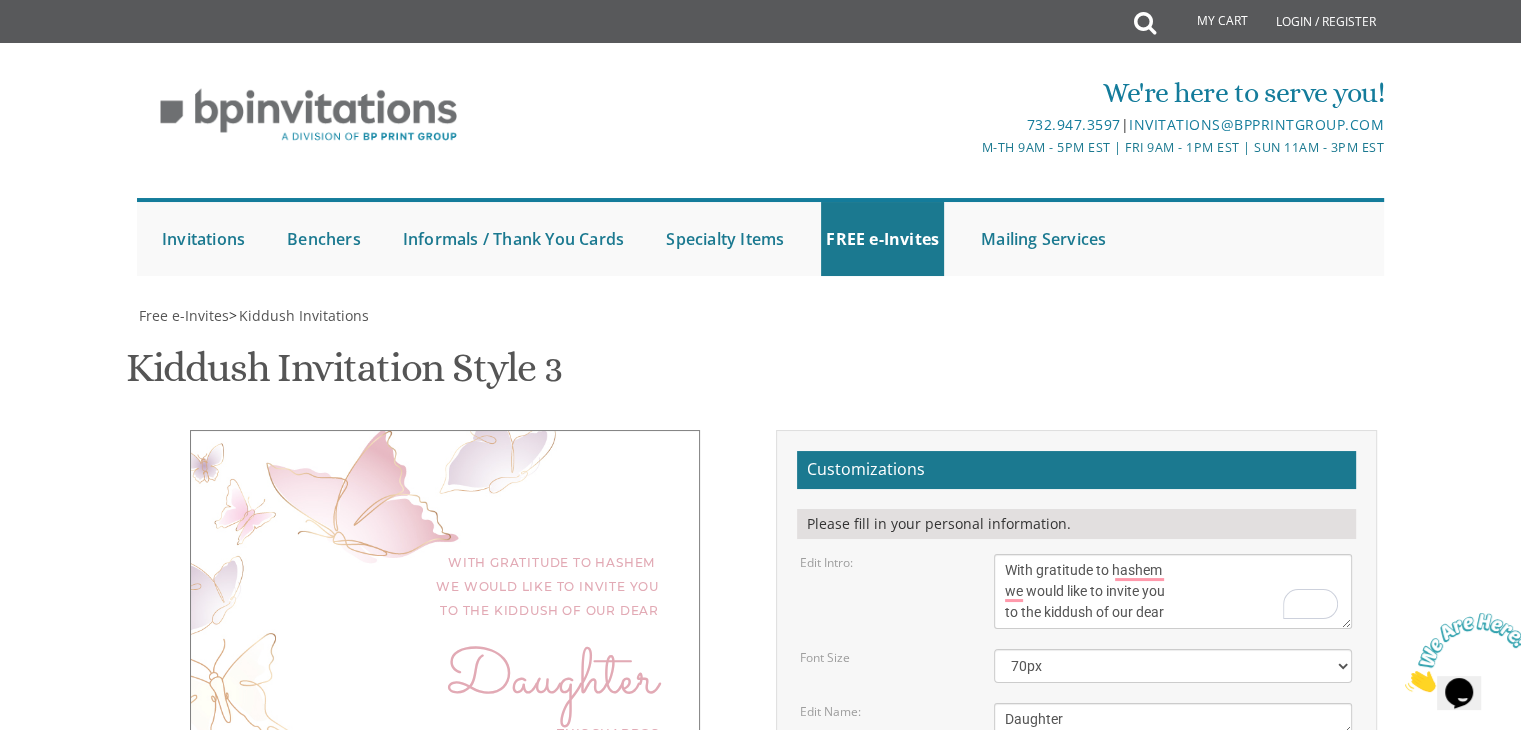 click on "Free e-Invites  >  Kiddush Invitations
Kiddush Invitation Style 3  SKU: kiddush3
With gratitude to hashem
we would like to invite you
to the kiddush of our dear
Daughter
This Shabbos
Parshas Va'eschanan
[DATE] at 11:00AM
[NUMBER] [STREET]
[CITY], [STATE], [POSTAL_CODE]
[FIRST] and [LAST] [LAST]
Customizations
Please fill in your personal information." at bounding box center (760, 789) 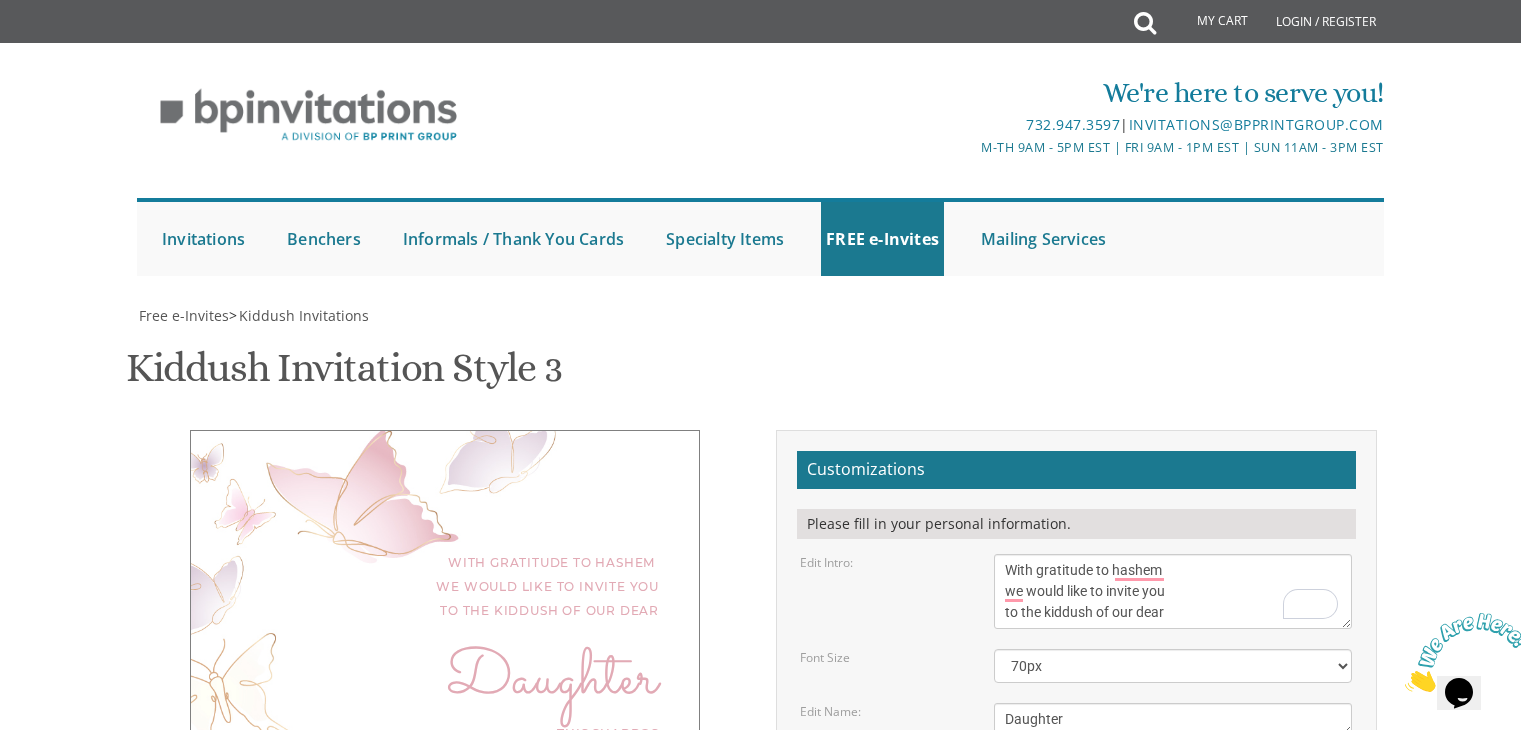scroll, scrollTop: 289, scrollLeft: 0, axis: vertical 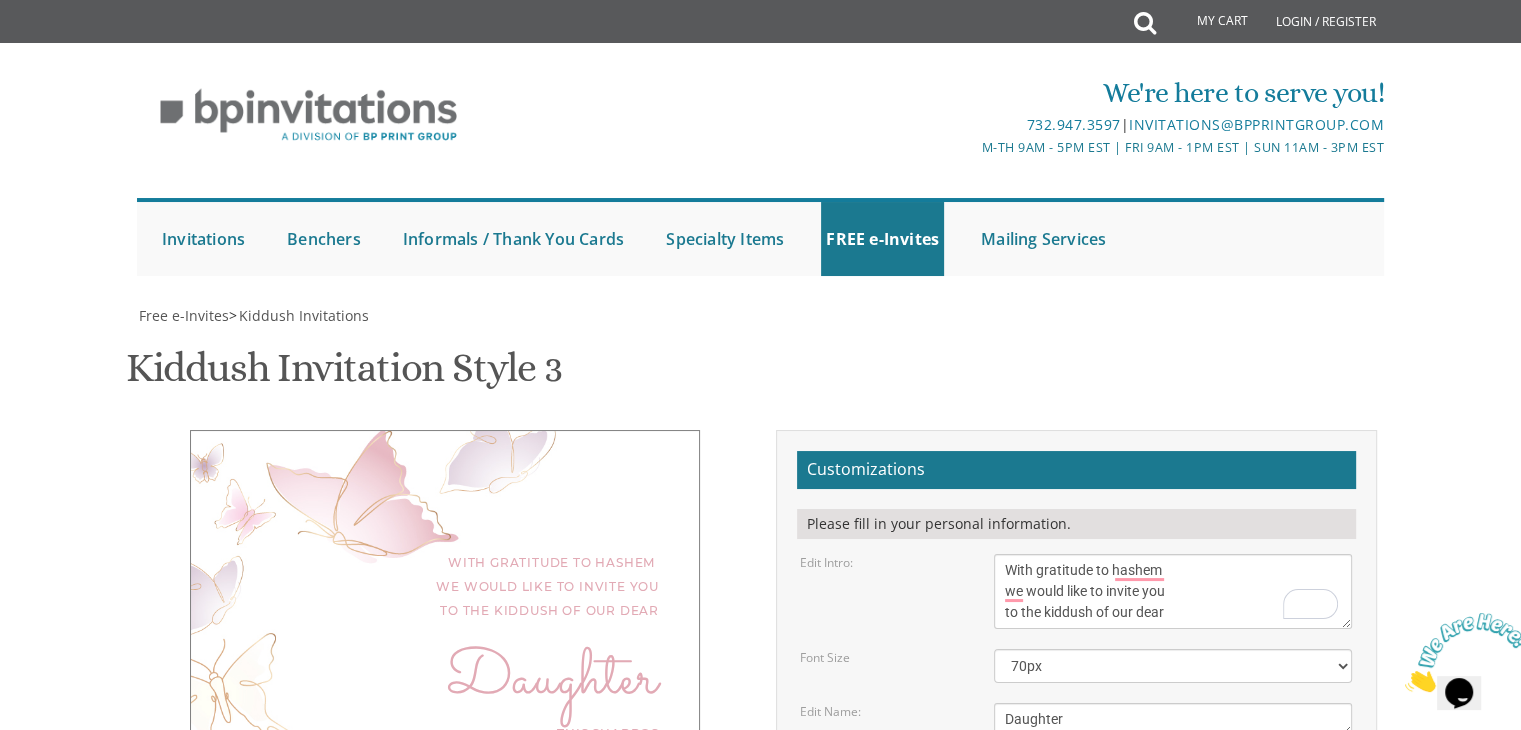 click on "[EMAIL]" at bounding box center [1076, 992] 